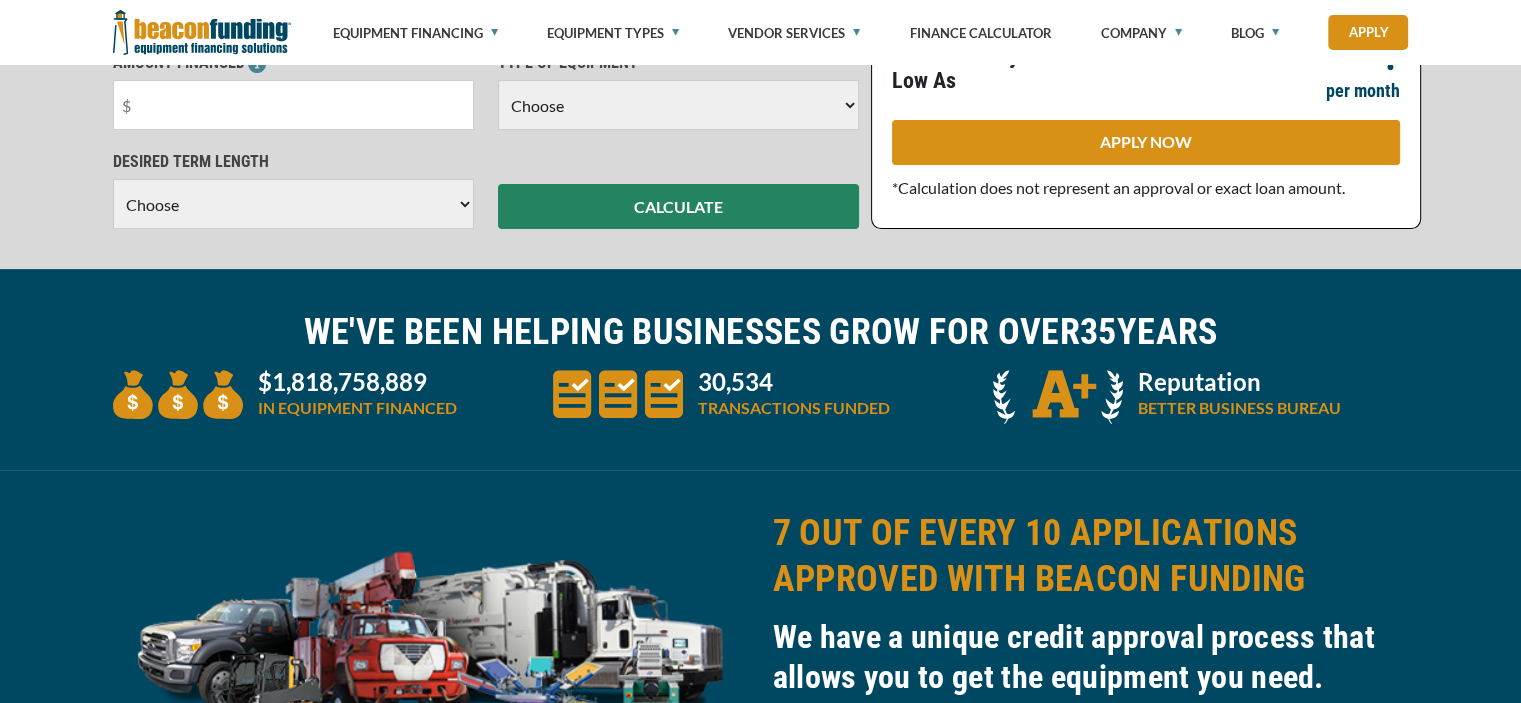 scroll, scrollTop: 600, scrollLeft: 0, axis: vertical 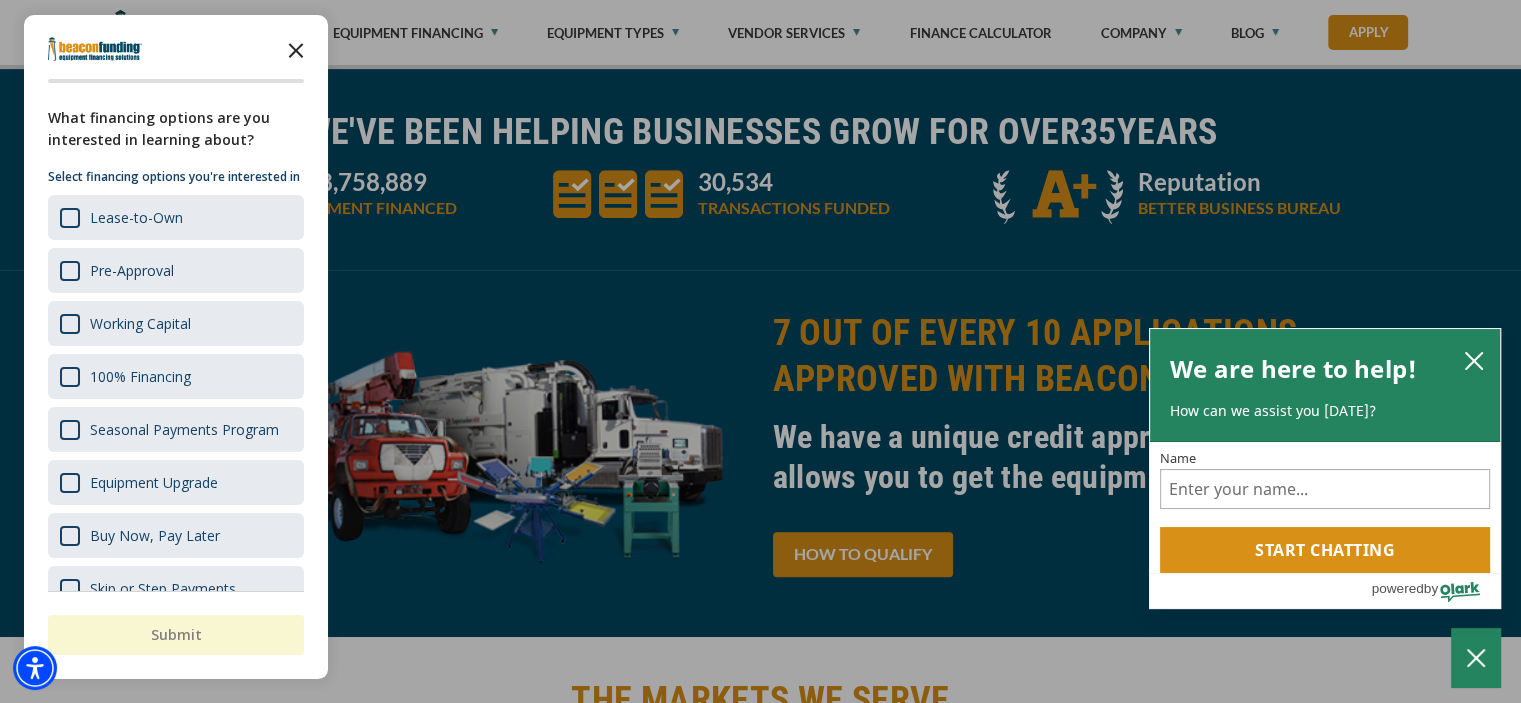 click 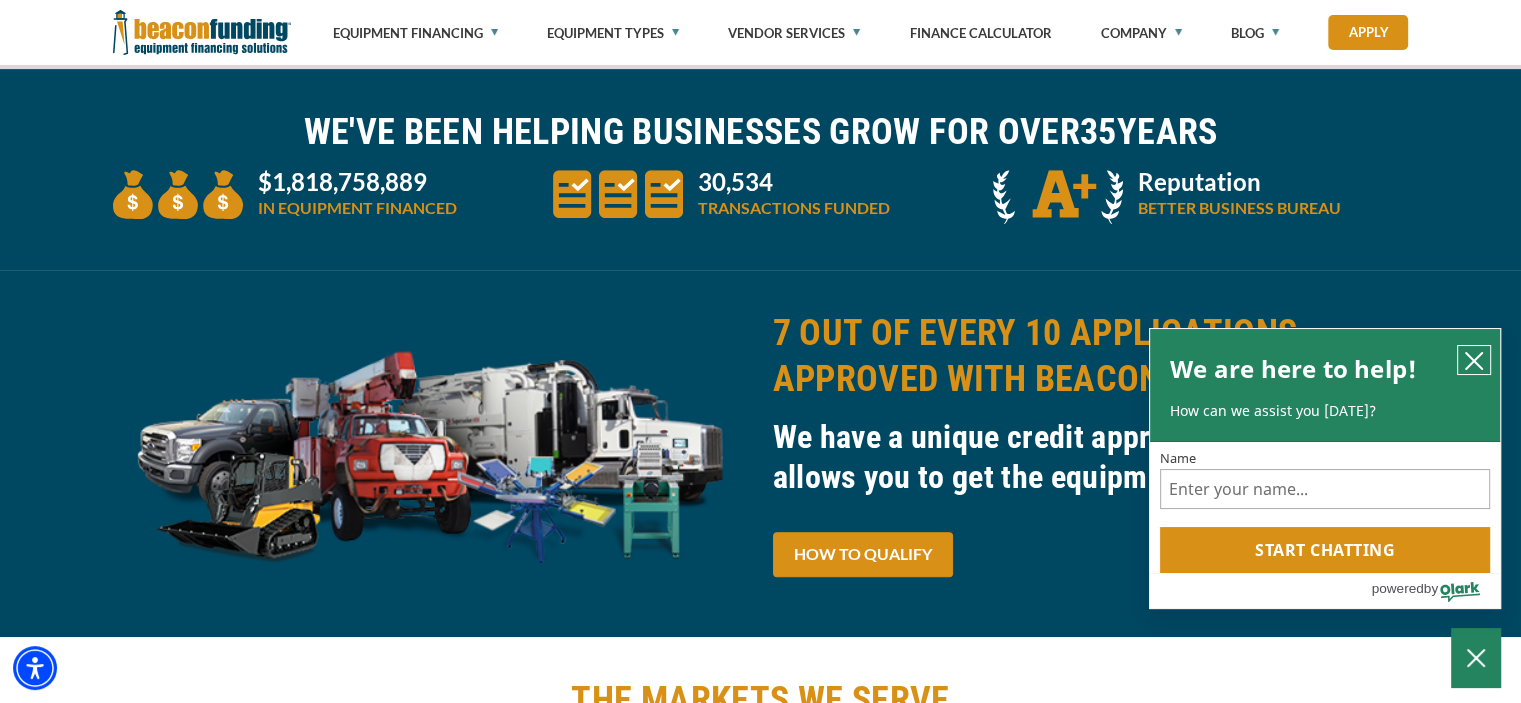 click 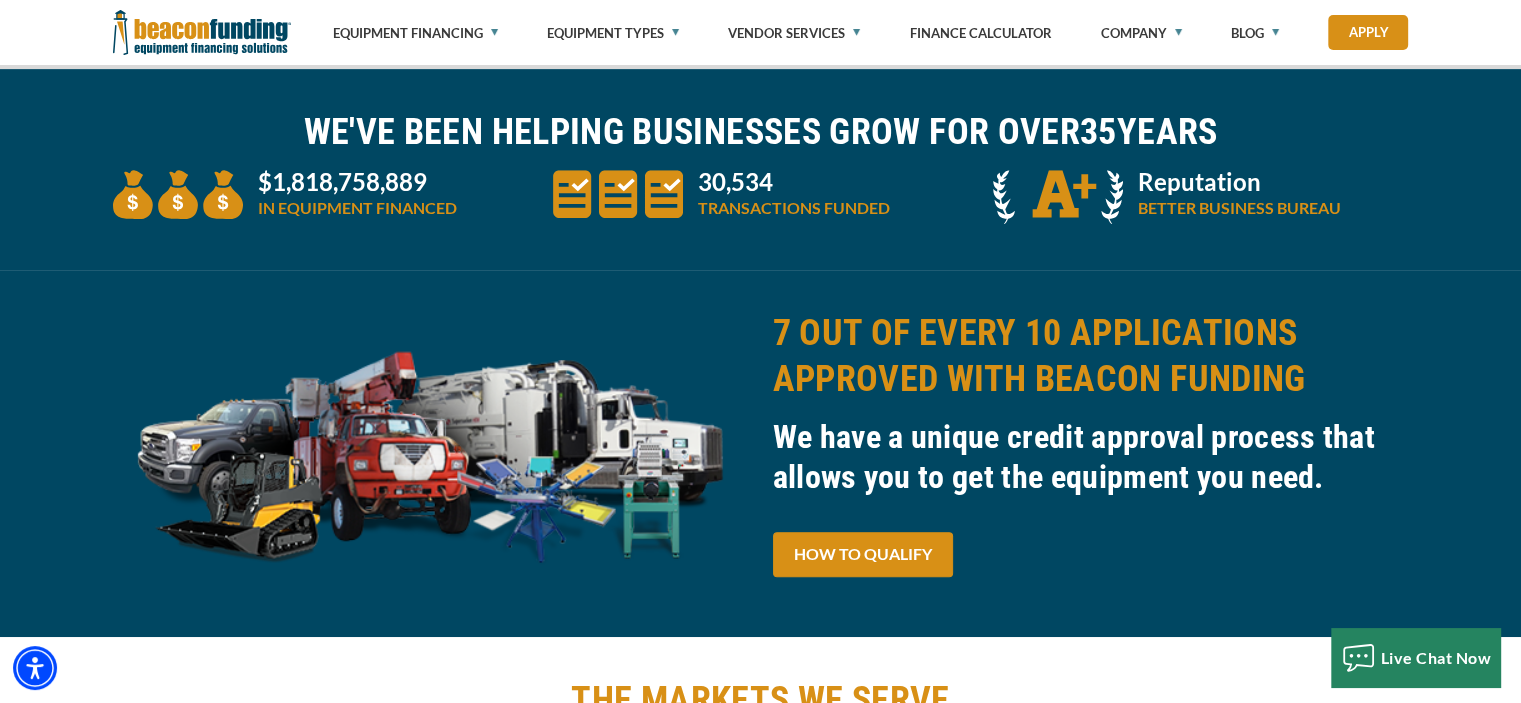 scroll, scrollTop: 1200, scrollLeft: 0, axis: vertical 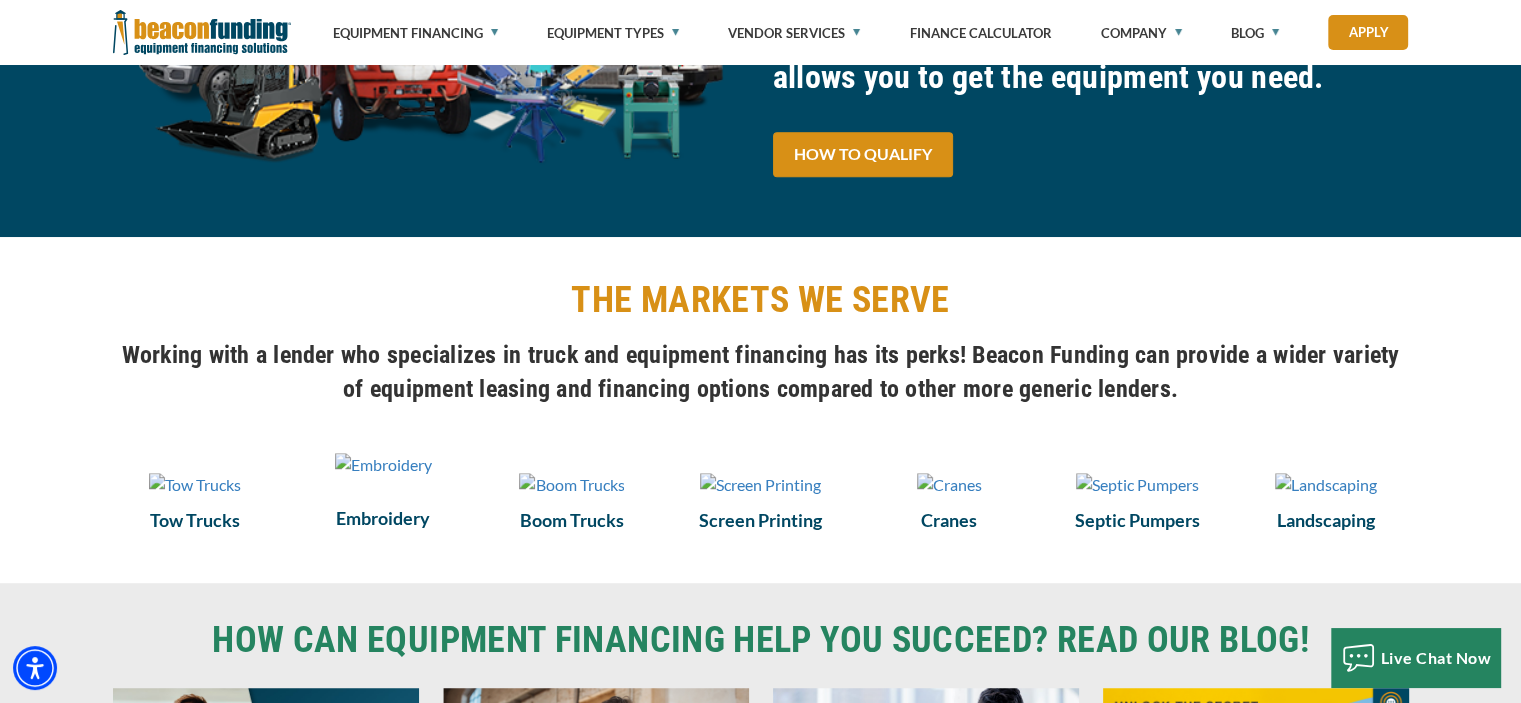 click at bounding box center [383, 465] 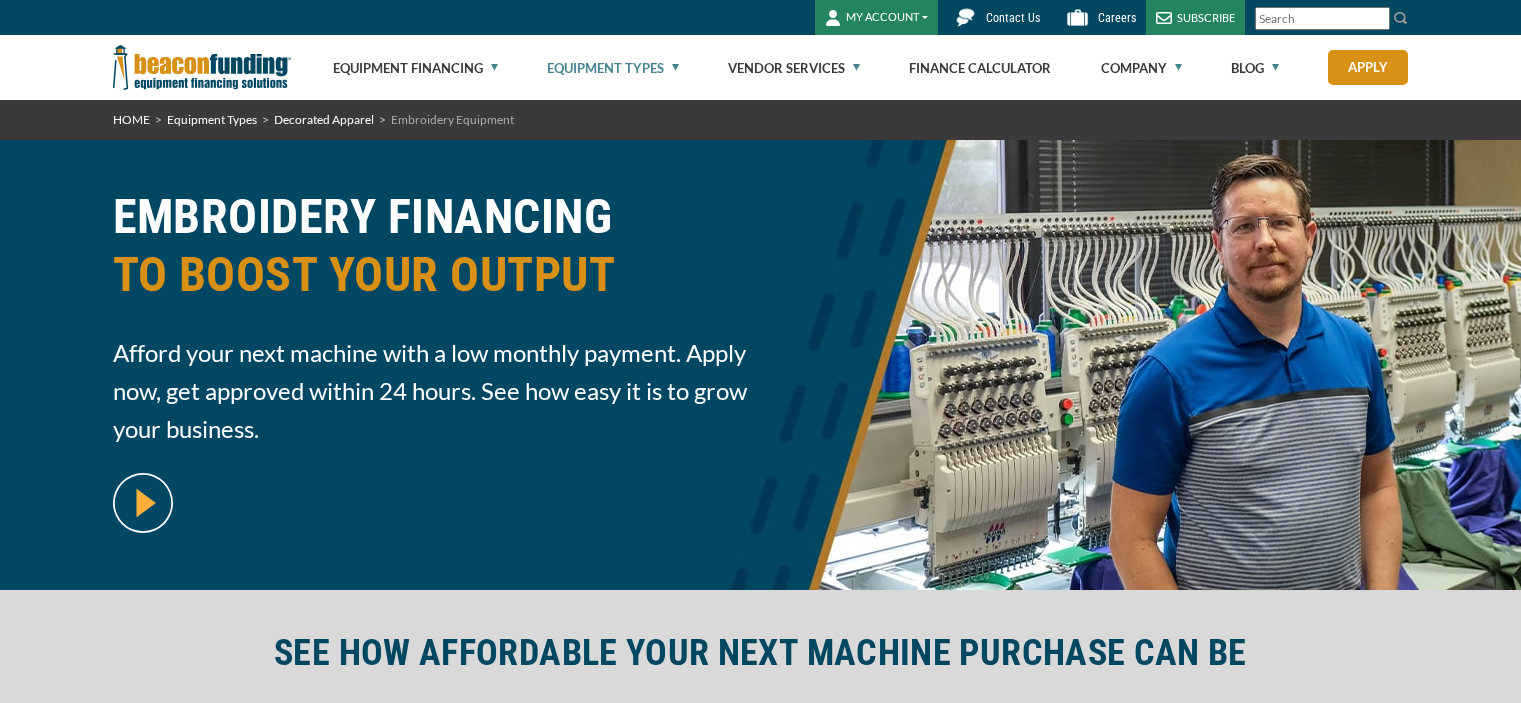 scroll, scrollTop: 0, scrollLeft: 0, axis: both 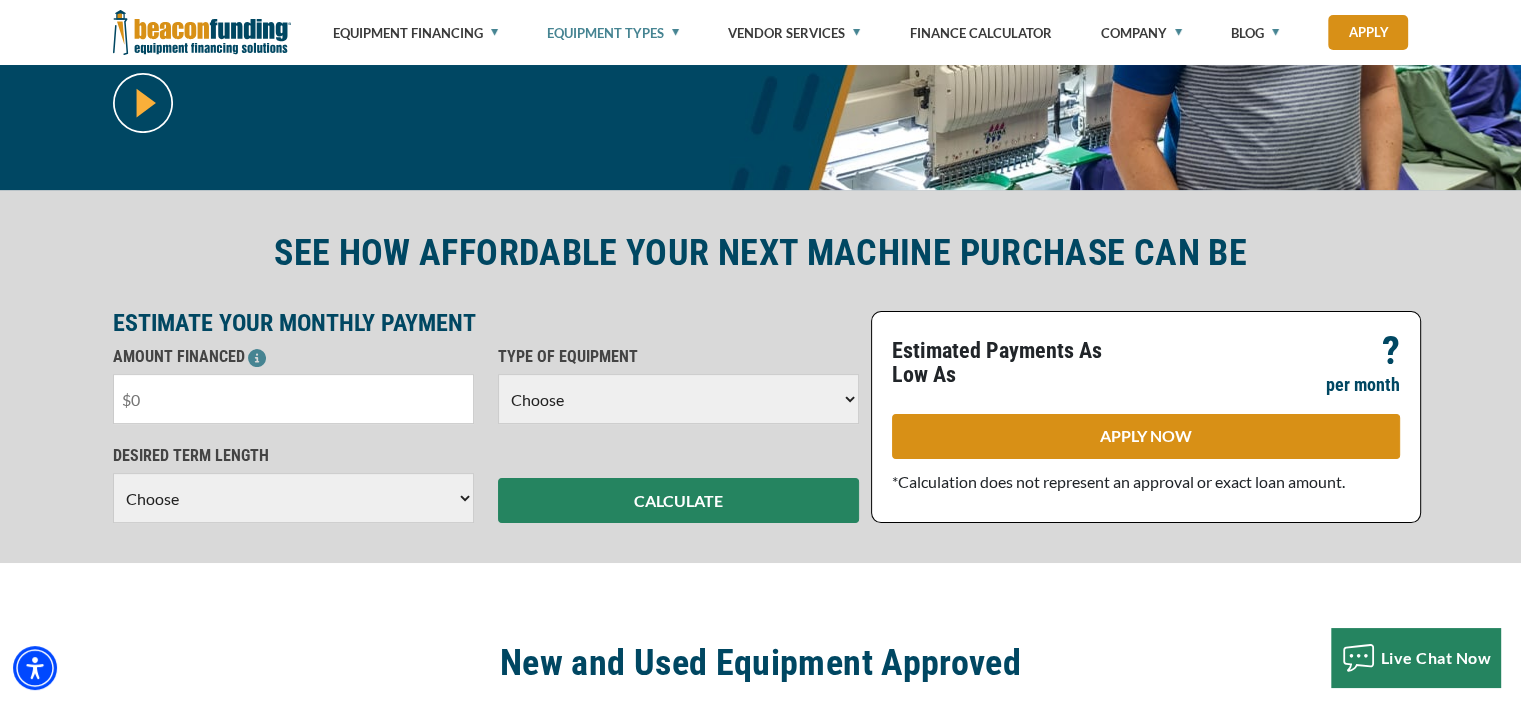 click on "Choose Backhoe Boom/Bucket Truck Chipper Commercial Mower Crane DTG/DTF Printing Embroidery Excavator Landscape Truck/Equipment Other Other Commercial Truck Other Decorated Apparel Screen Printing Septic Pumper Truck Skid Steer Stump Grinder Tow Truck Tractor Trailer Trencher Wheel Loader" at bounding box center [678, 399] 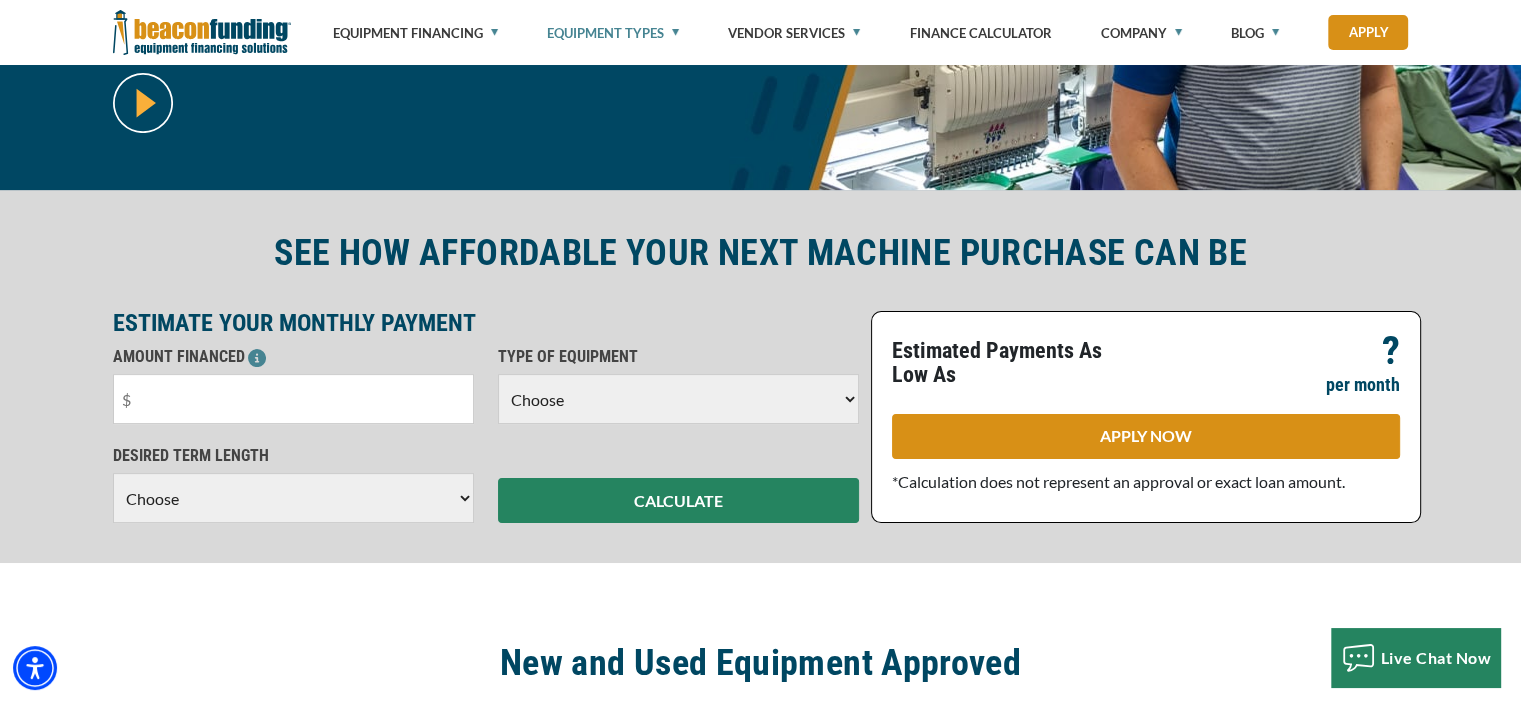click on "SEE HOW AFFORDABLE YOUR NEXT MACHINE PURCHASE CAN BE
ESTIMATE YOUR MONTHLY PAYMENT
AMOUNT FINANCED
Please enter the Amount Financed.
TYPE OF EQUIPMENT
Choose Backhoe Boom/Bucket Truck Chipper Commercial Mower Crane DTG/DTF Printing Embroidery Excavator Landscape Truck/Equipment Other Other Commercial Truck Other Decorated Apparel Screen Printing Septic Pumper Truck Skid Steer Stump Grinder Tow Truck" at bounding box center (760, 376) 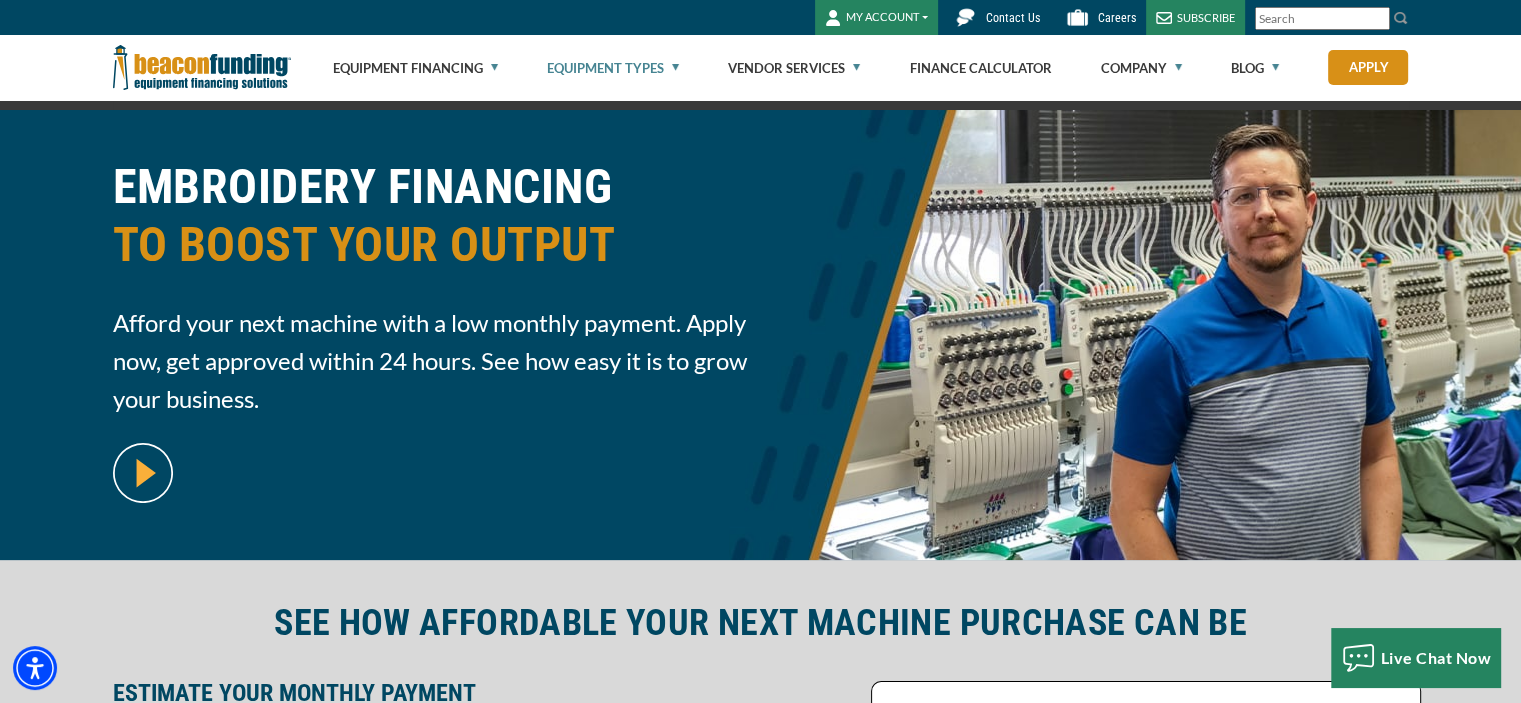 scroll, scrollTop: 0, scrollLeft: 0, axis: both 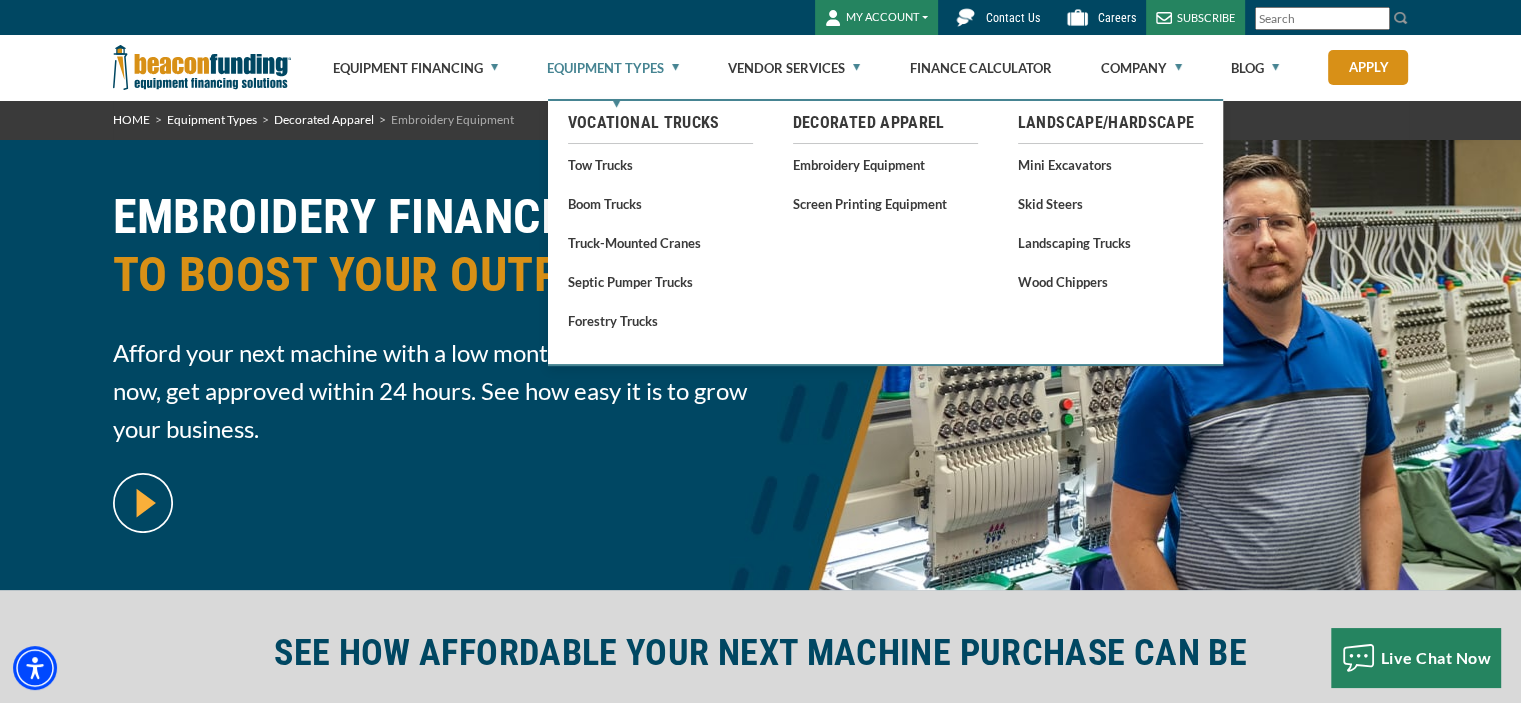 click on "Equipment Types" at bounding box center (613, 68) 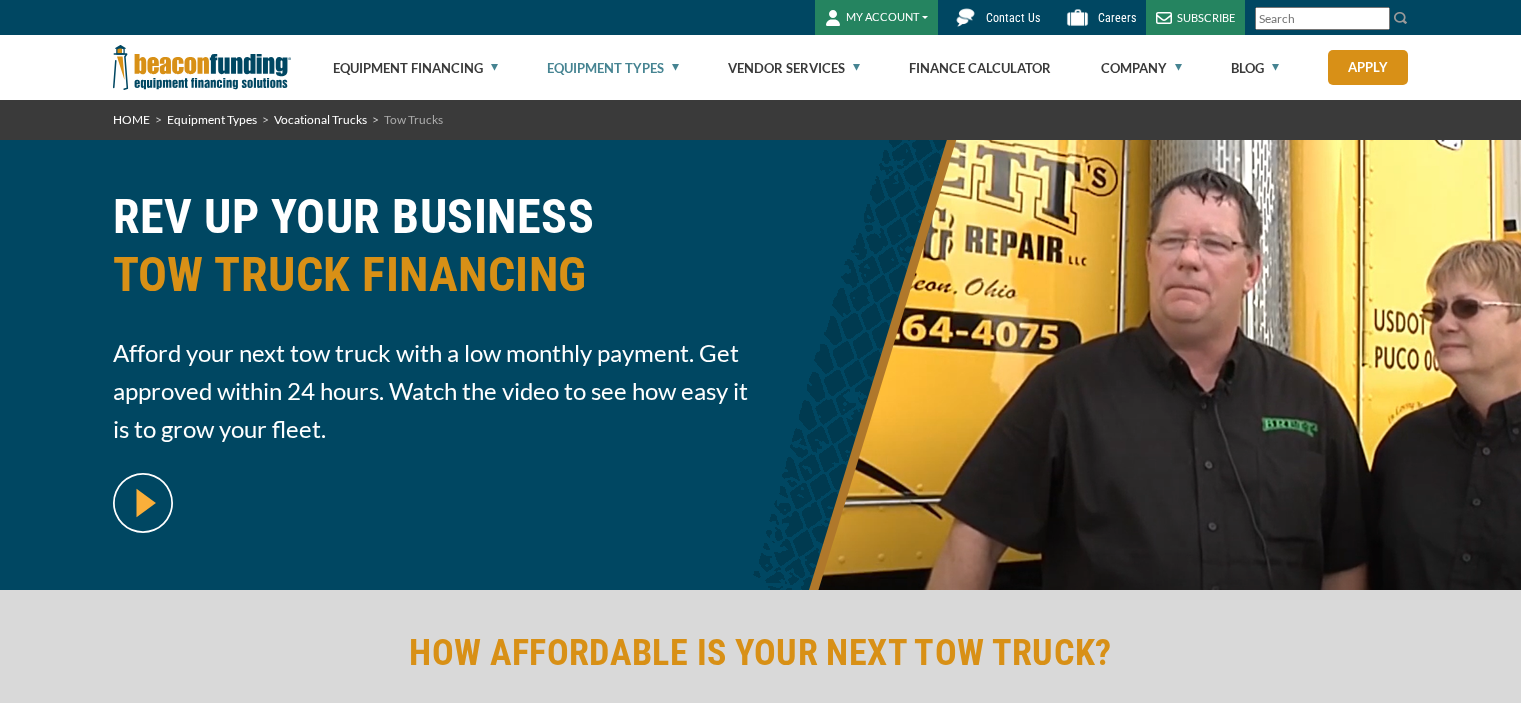 scroll, scrollTop: 0, scrollLeft: 0, axis: both 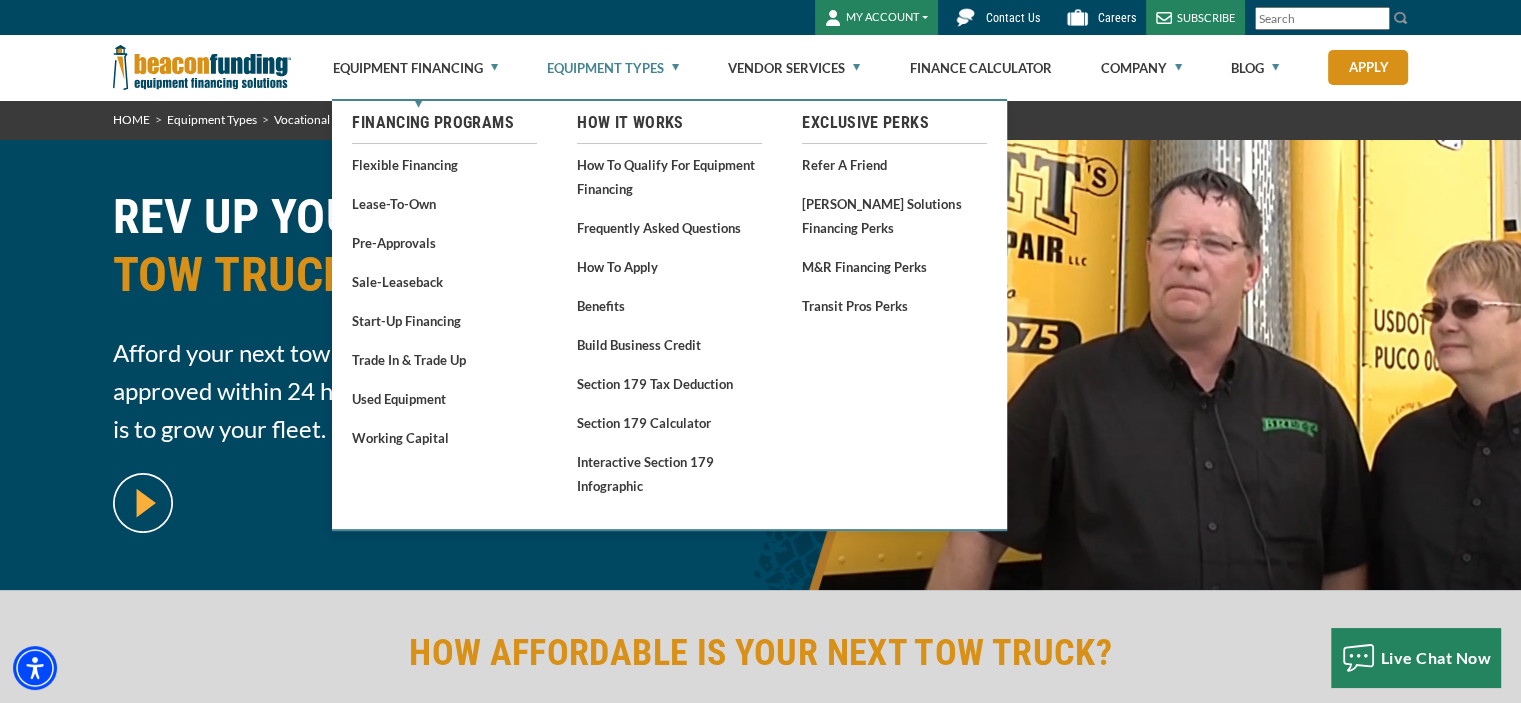 click on "Equipment Types" at bounding box center (613, 68) 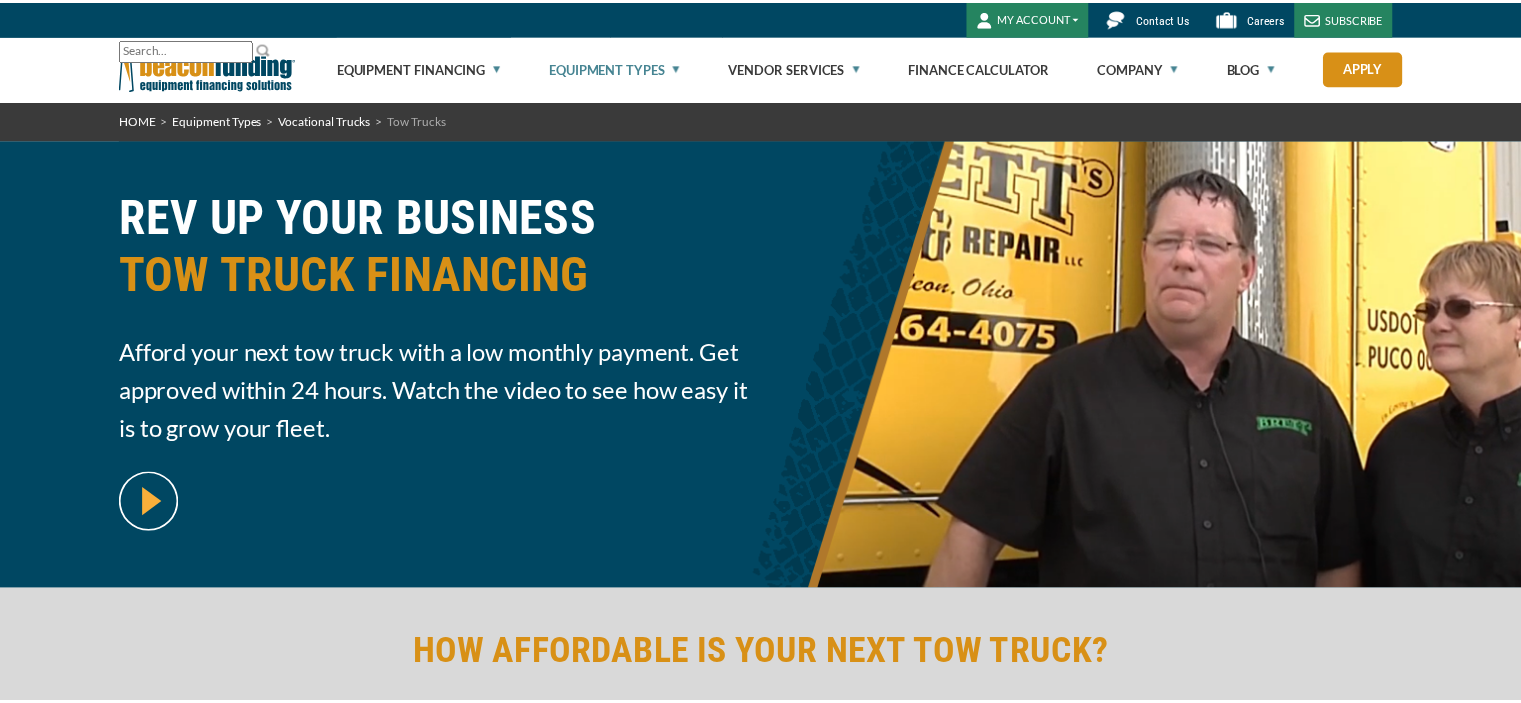 scroll, scrollTop: 0, scrollLeft: 0, axis: both 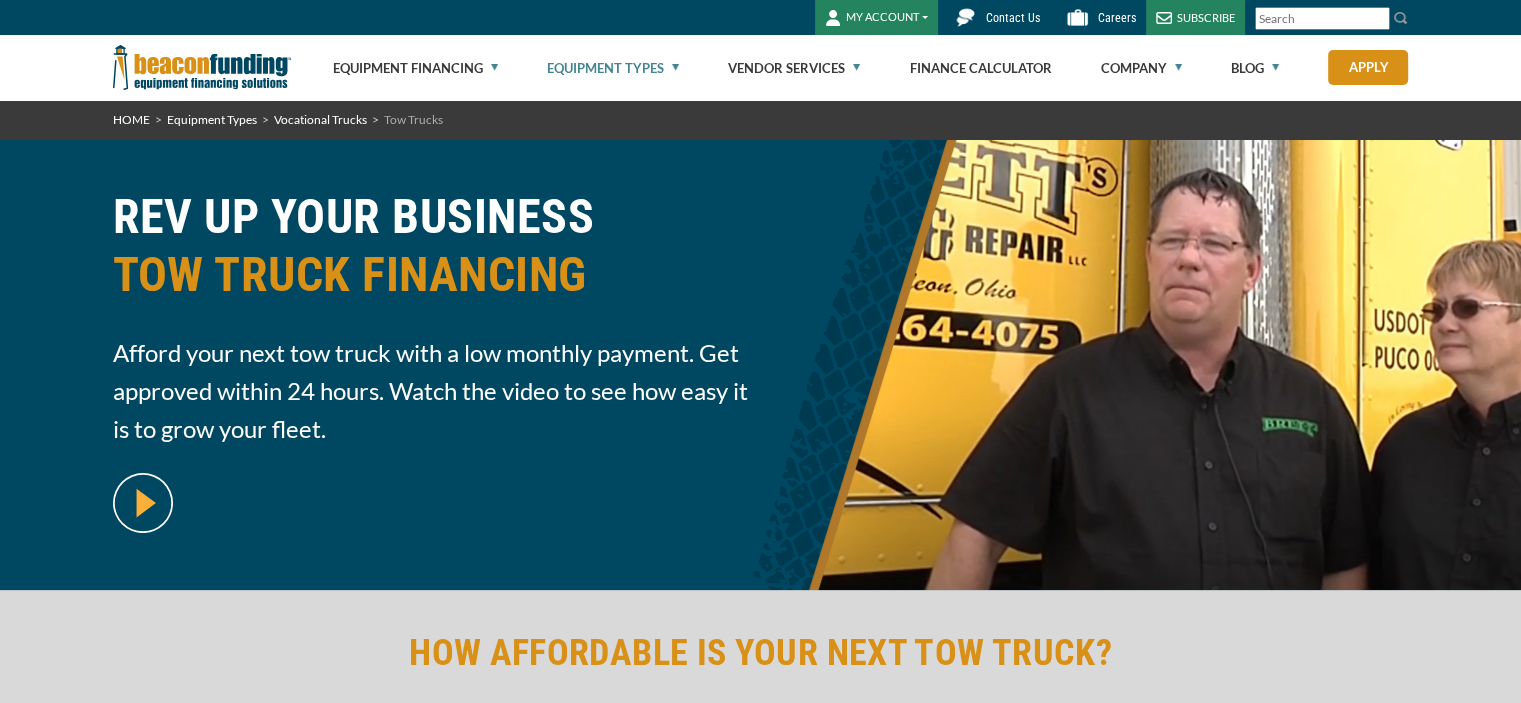 click on "Equipment Types" at bounding box center [613, 68] 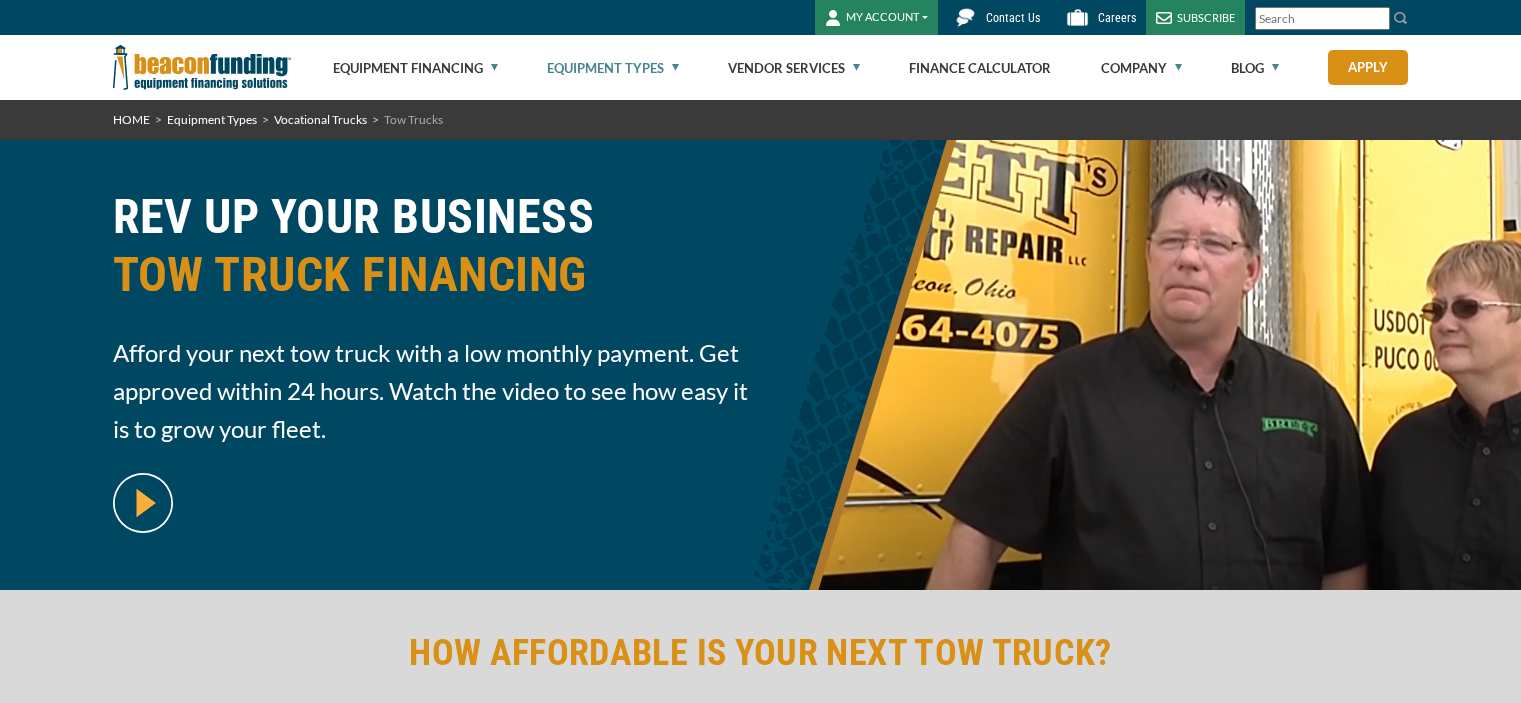 scroll, scrollTop: 0, scrollLeft: 0, axis: both 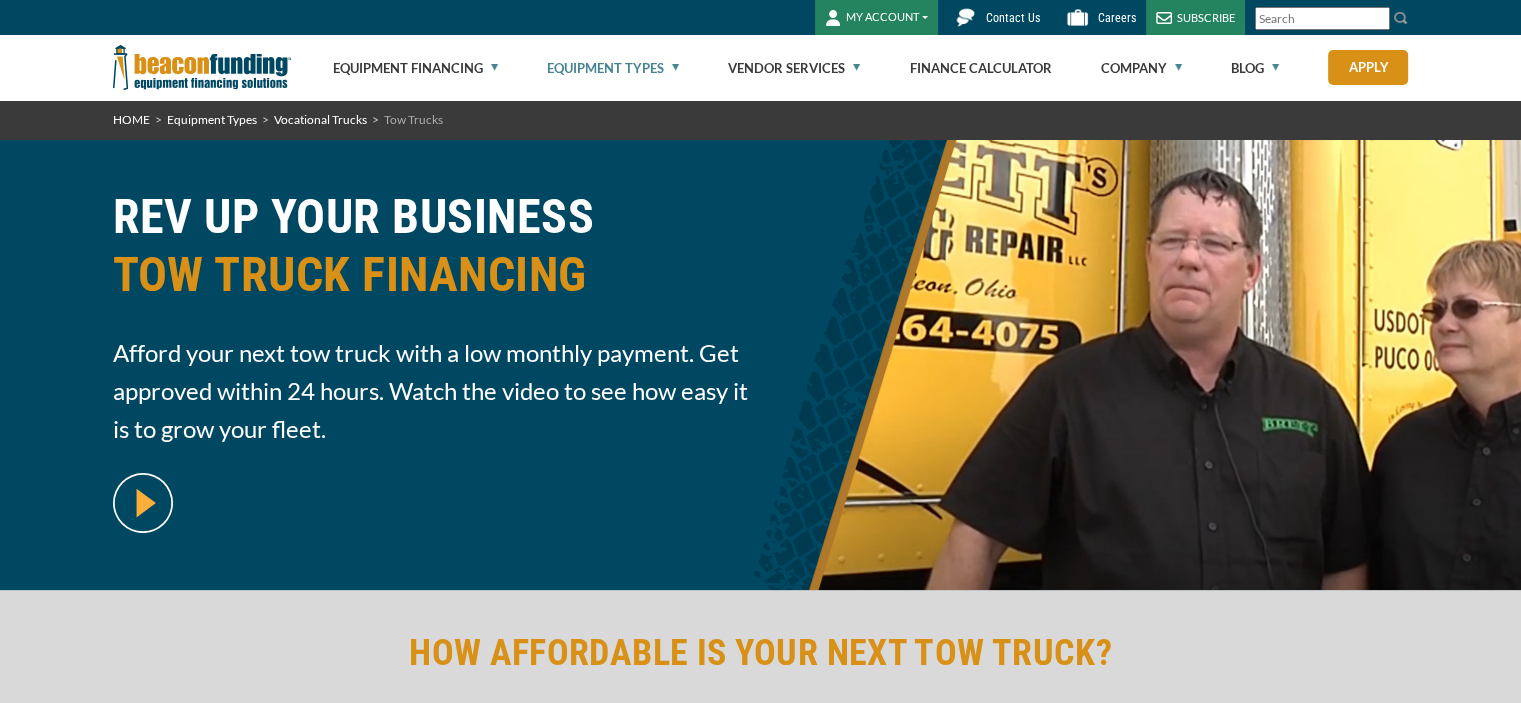 click on "Equipment Types" at bounding box center [613, 68] 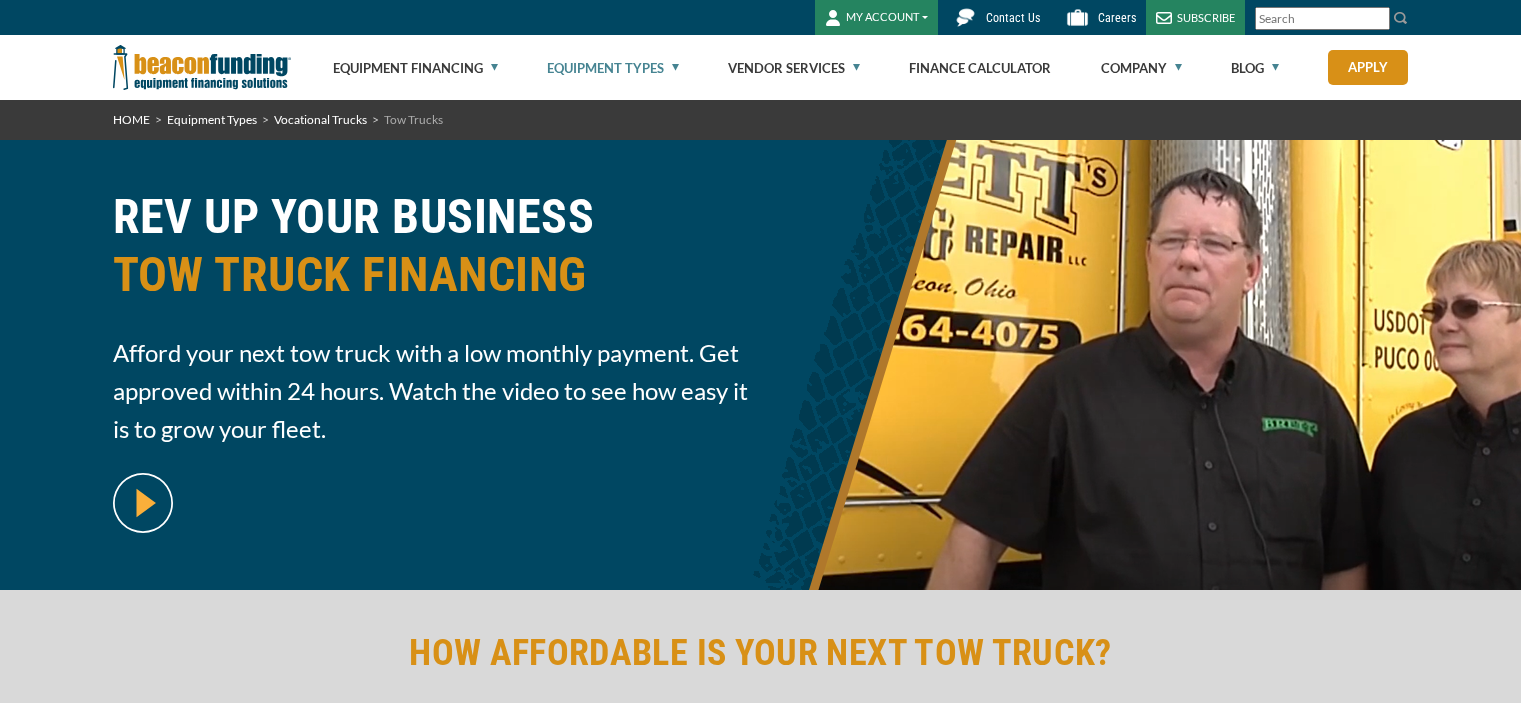 scroll, scrollTop: 0, scrollLeft: 0, axis: both 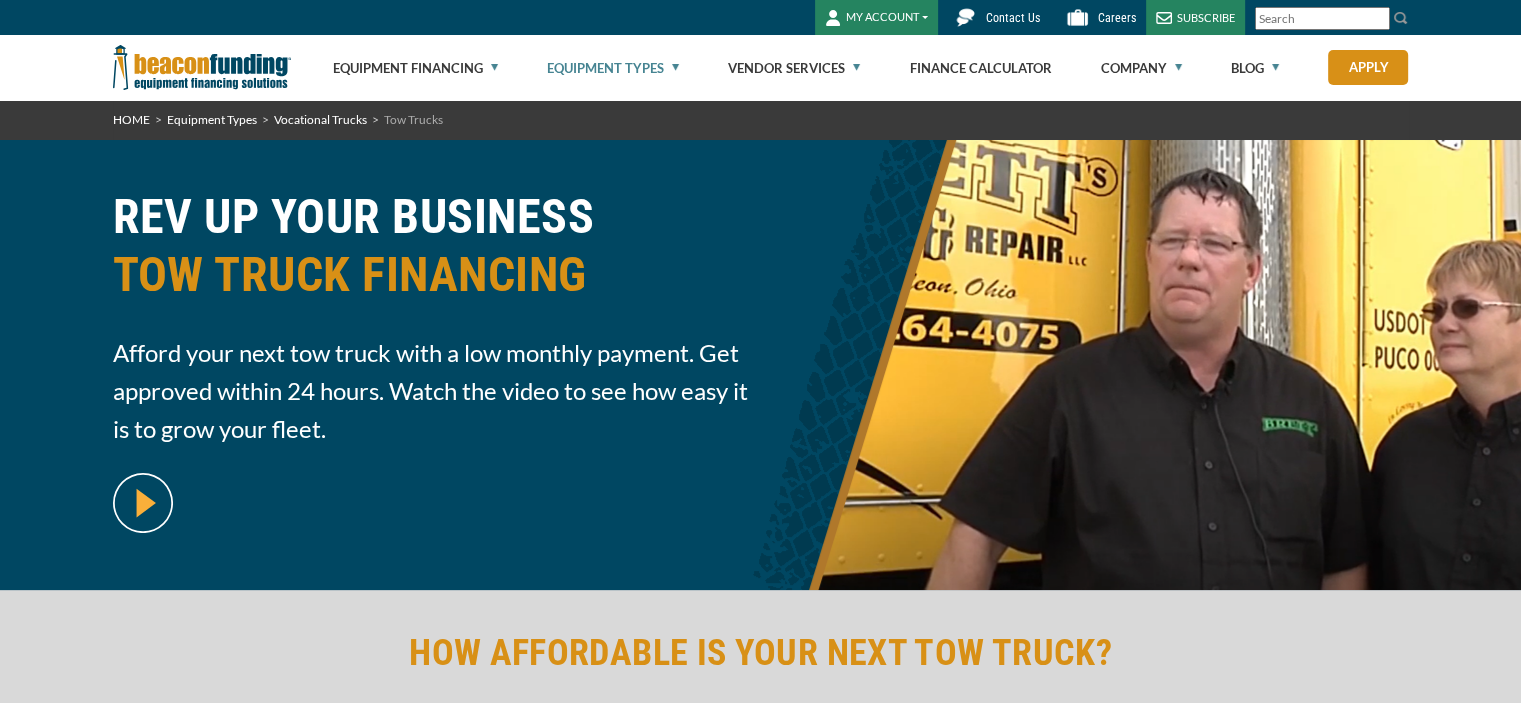 click on "Equipment Types" at bounding box center (613, 68) 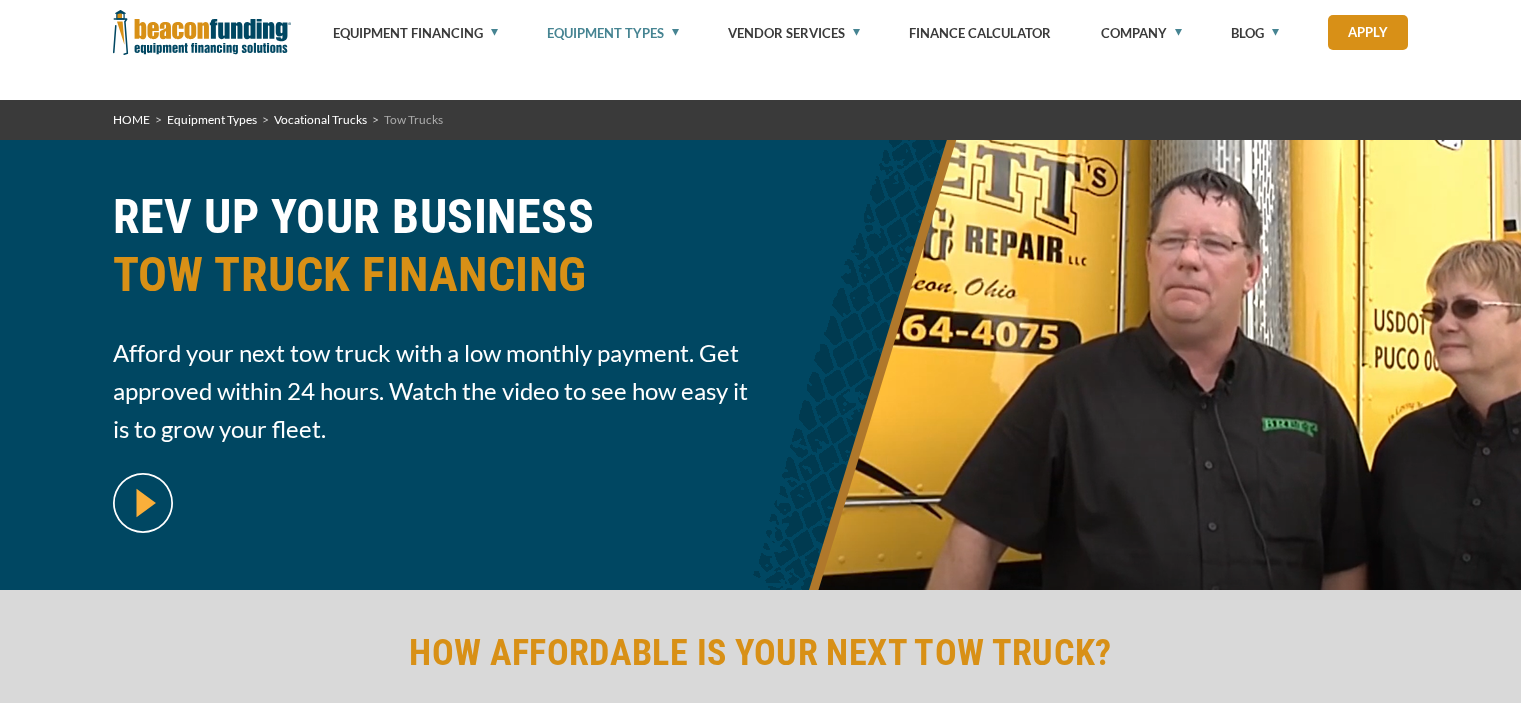 scroll, scrollTop: 1090, scrollLeft: 0, axis: vertical 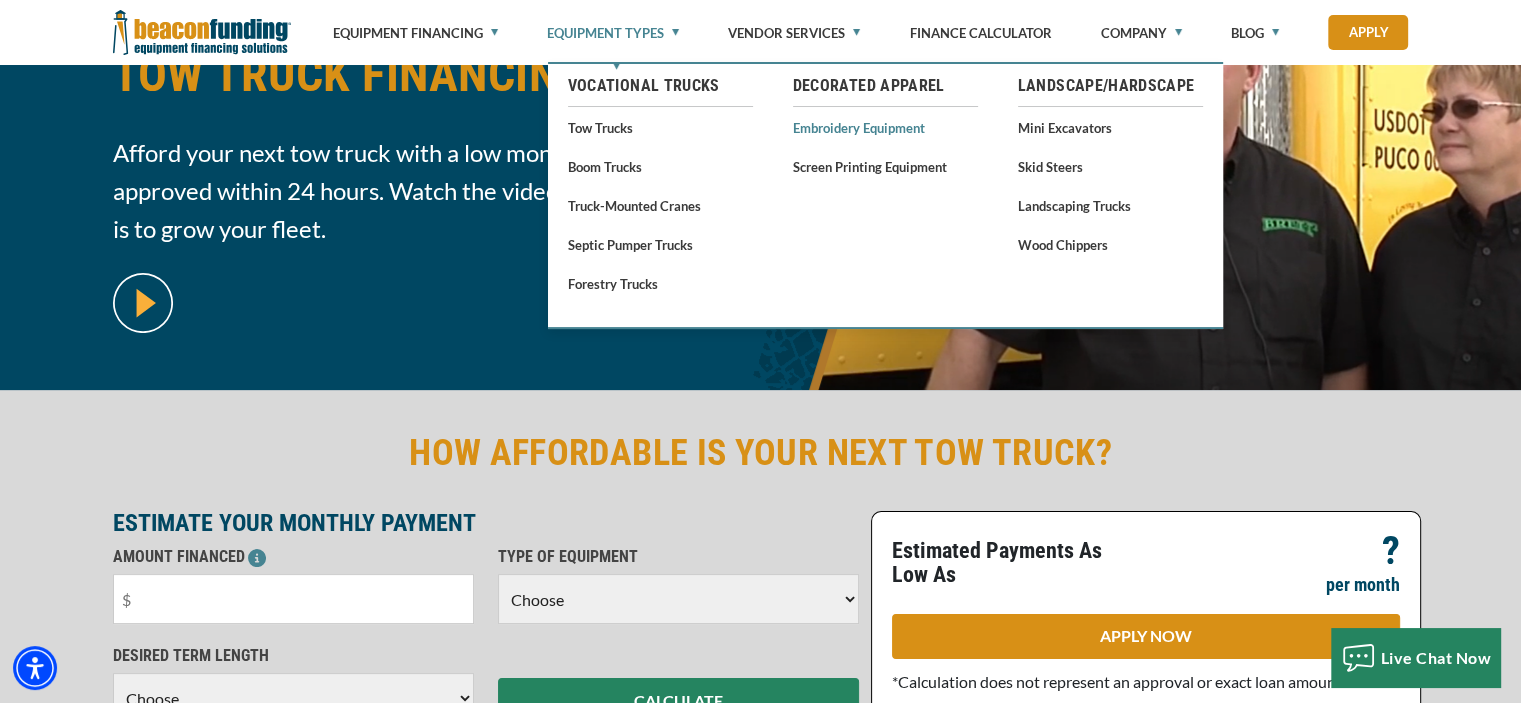 click on "Embroidery Equipment" at bounding box center (885, 127) 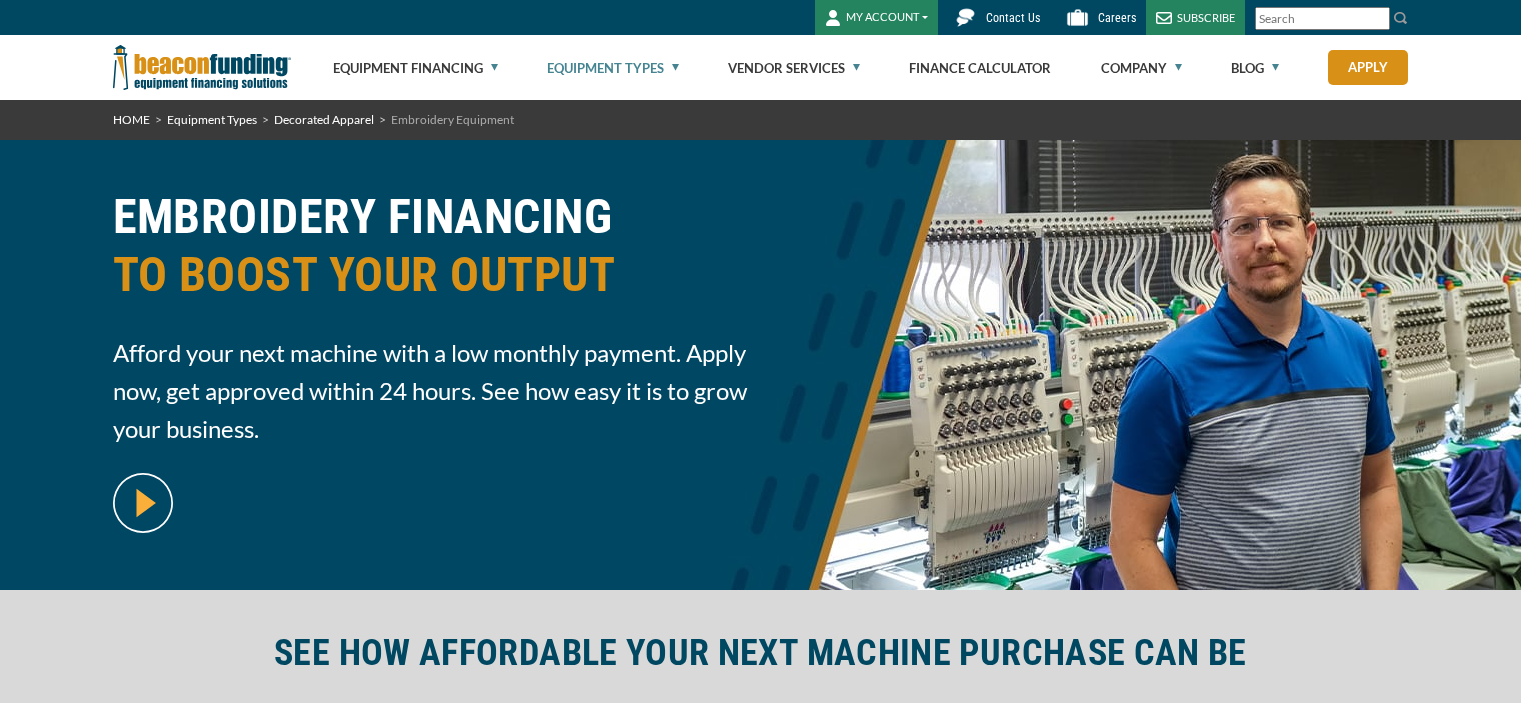 scroll, scrollTop: 0, scrollLeft: 0, axis: both 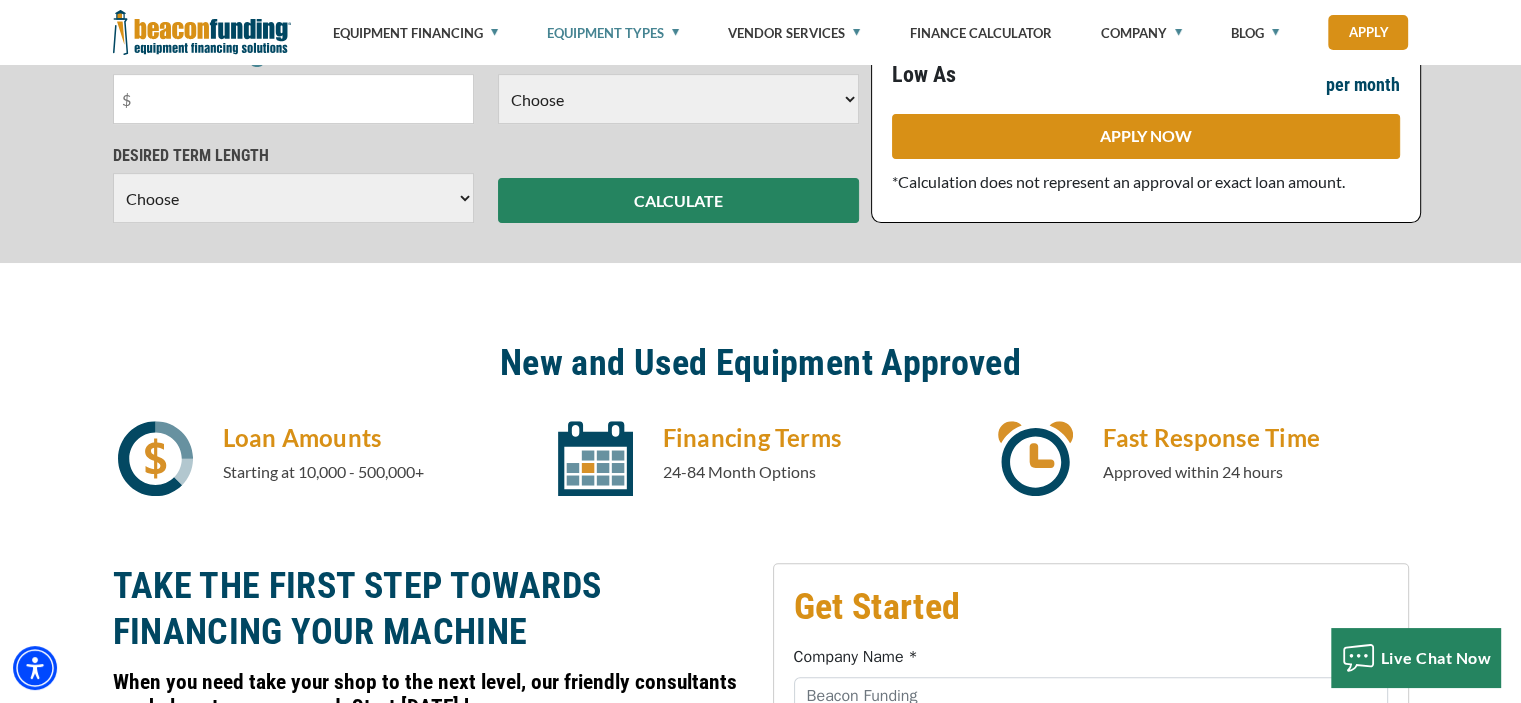 click on "Choose
36 Months
48 Months
60 Months" at bounding box center (293, 198) 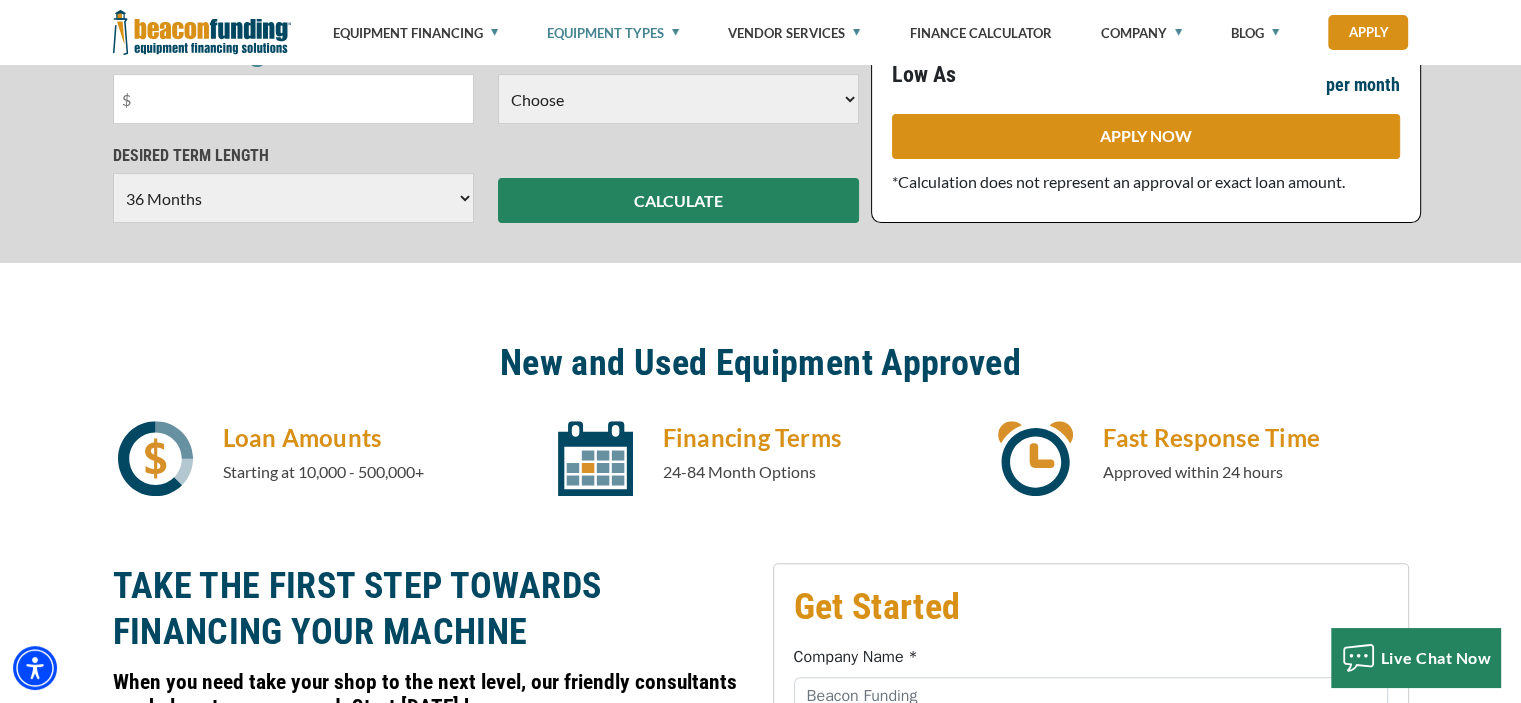click on "Choose
36 Months
48 Months
60 Months" at bounding box center [293, 198] 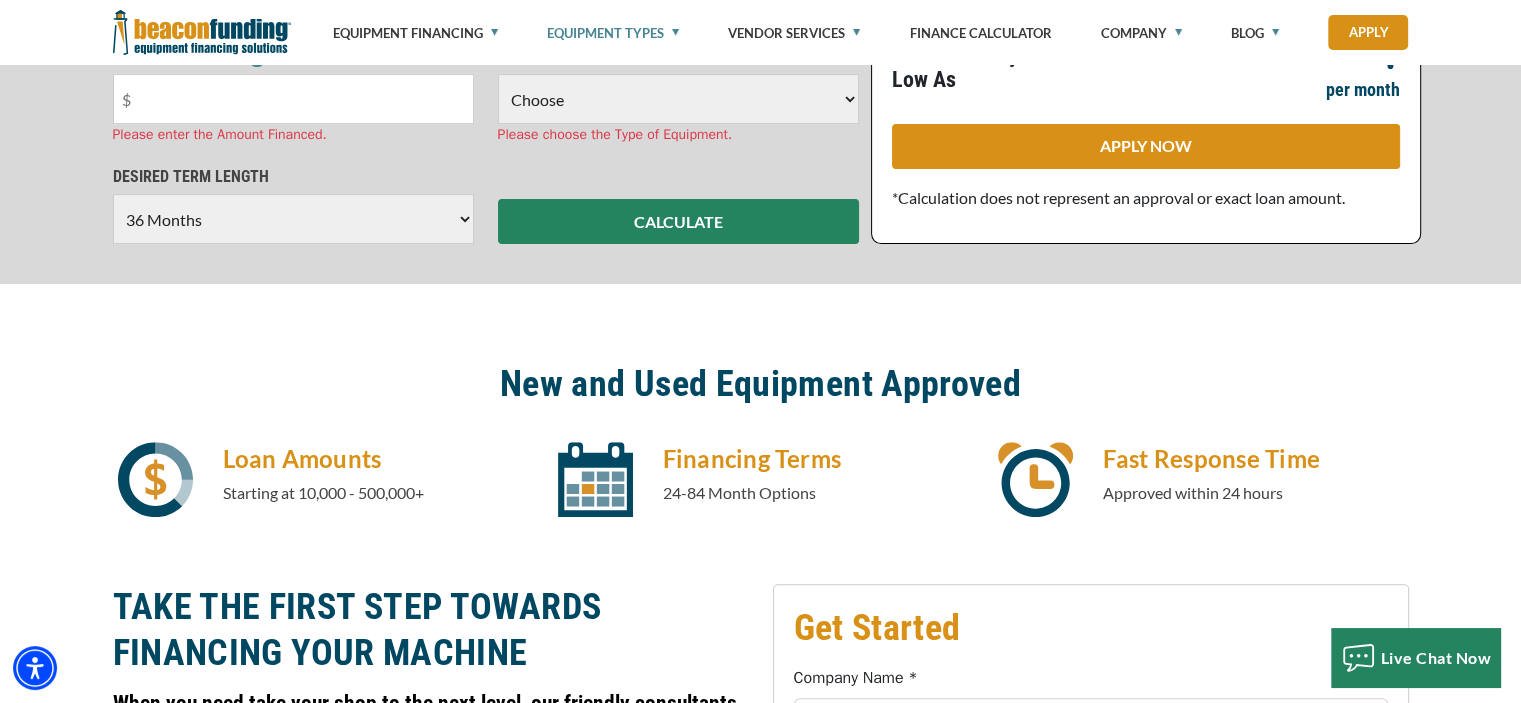 scroll, scrollTop: 500, scrollLeft: 0, axis: vertical 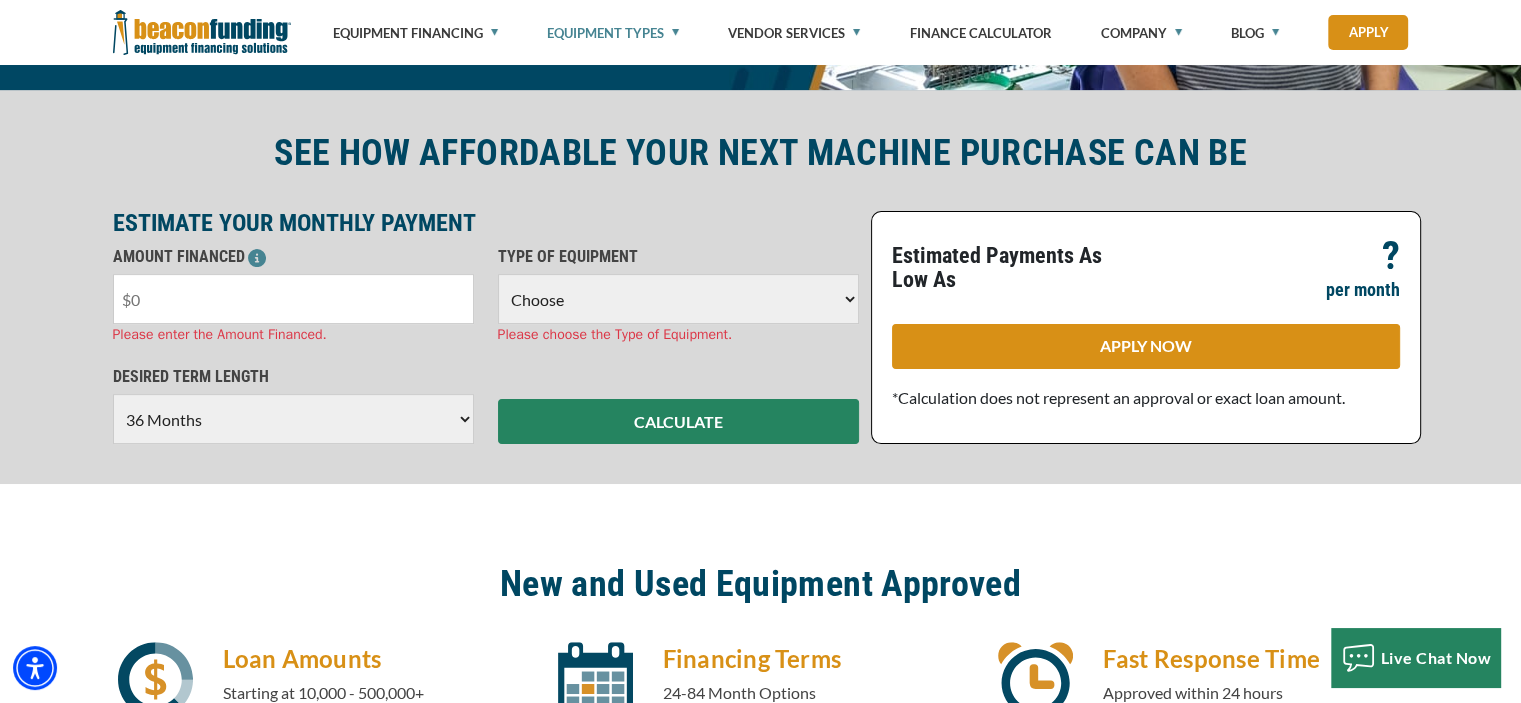click at bounding box center [293, 299] 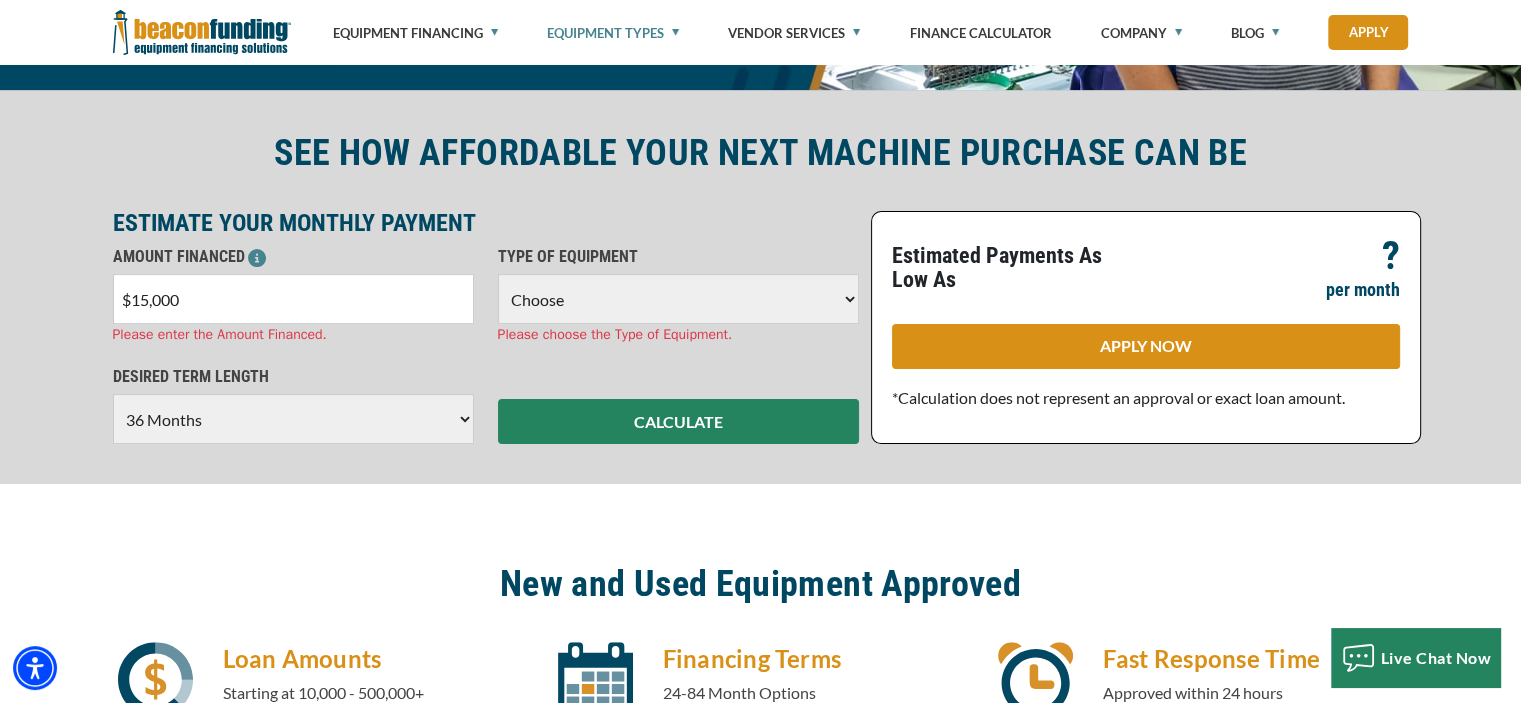 type on "$150,000" 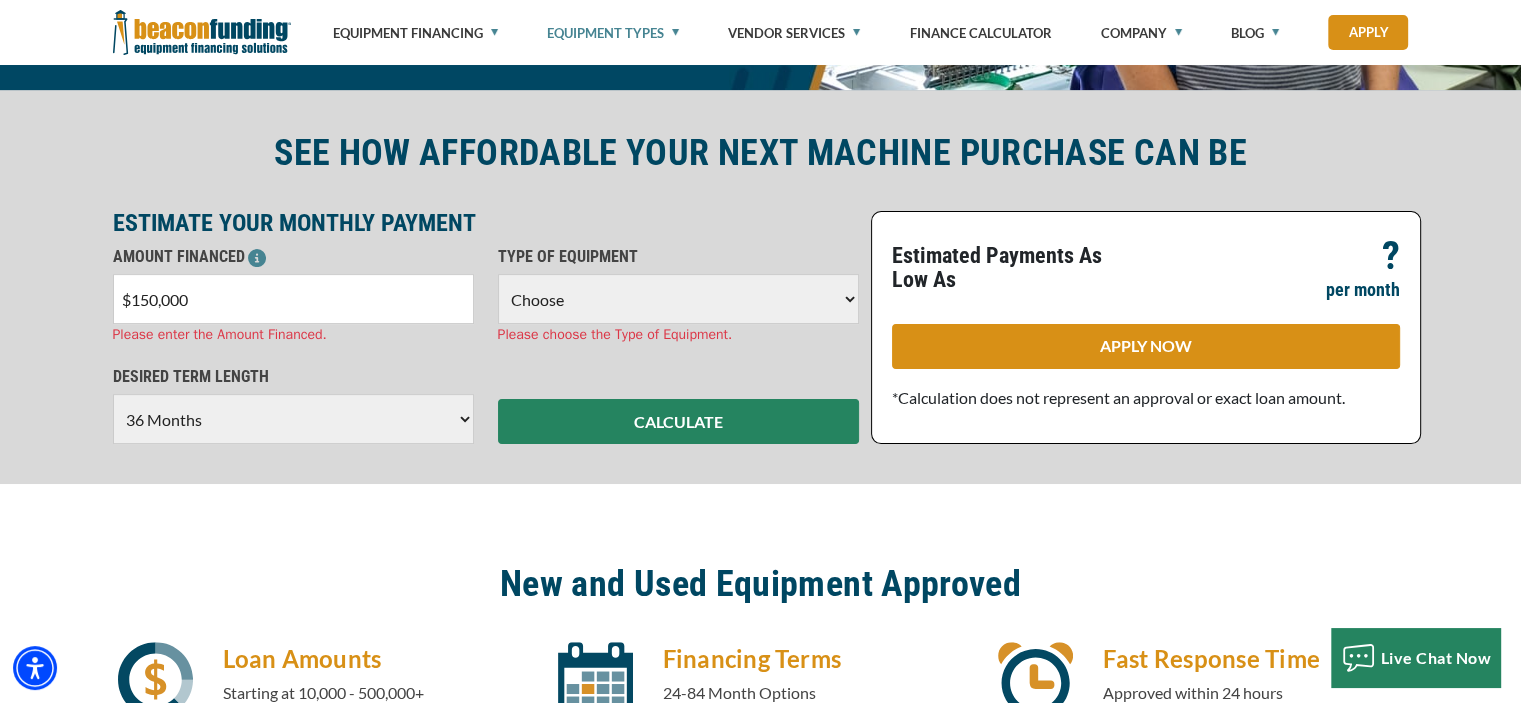 click on "Choose Backhoe Boom/Bucket Truck Chipper Commercial Mower Crane DTG/DTF Printing Embroidery Excavator Landscape Truck/Equipment Other Other Commercial Truck Other Decorated Apparel Screen Printing Septic Pumper Truck Skid Steer Stump Grinder Tow Truck Tractor Trailer Trencher Wheel Loader" at bounding box center [678, 299] 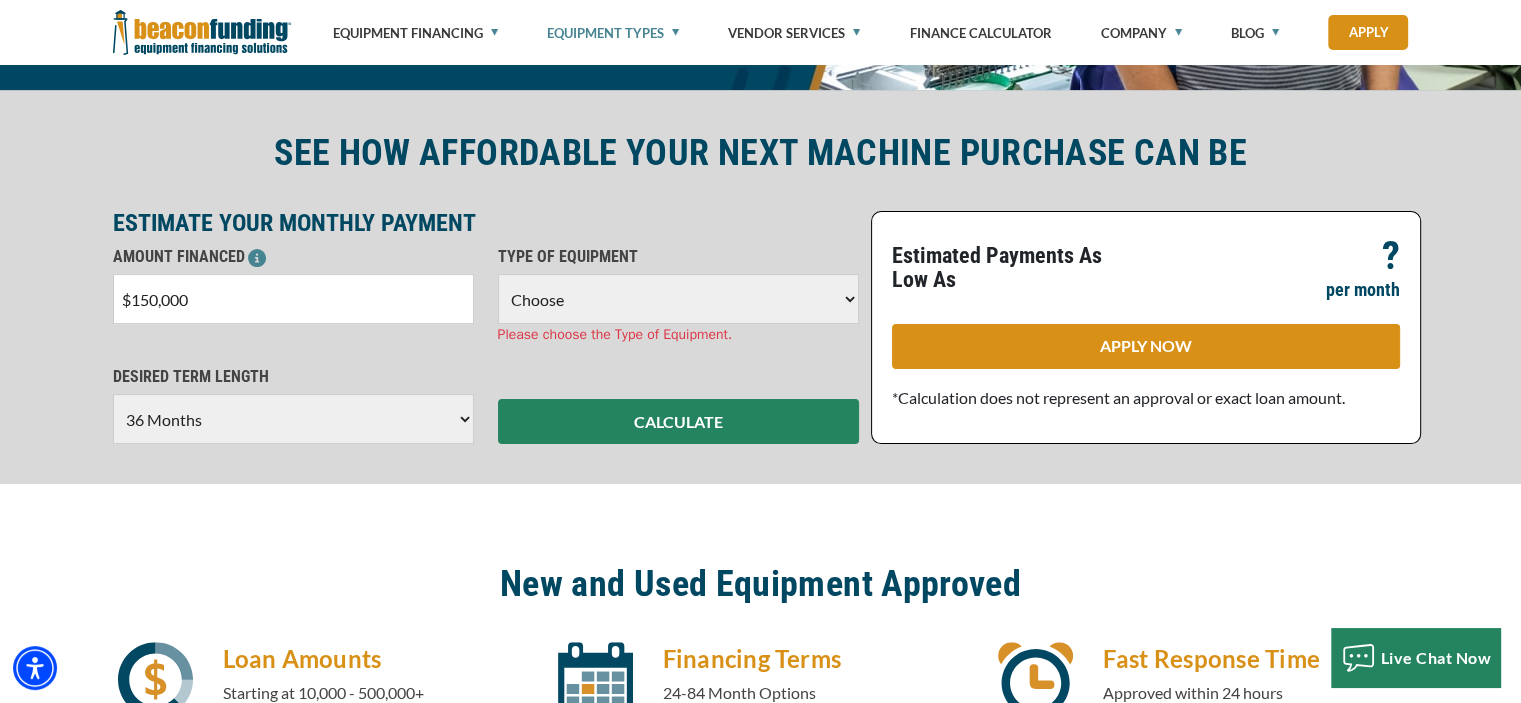 select on "1" 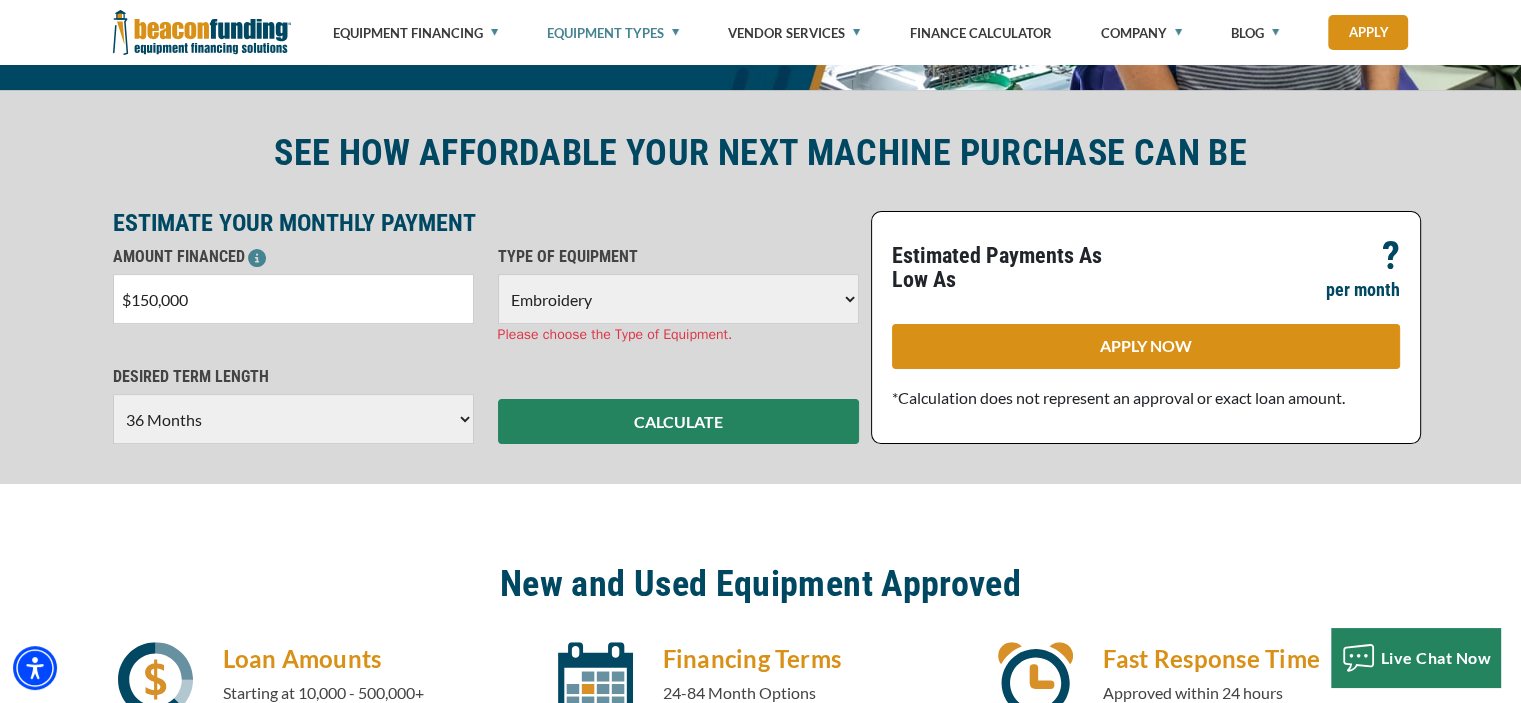 click on "Choose Backhoe Boom/Bucket Truck Chipper Commercial Mower Crane DTG/DTF Printing Embroidery Excavator Landscape Truck/Equipment Other Other Commercial Truck Other Decorated Apparel Screen Printing Septic Pumper Truck Skid Steer Stump Grinder Tow Truck Tractor Trailer Trencher Wheel Loader" at bounding box center (678, 299) 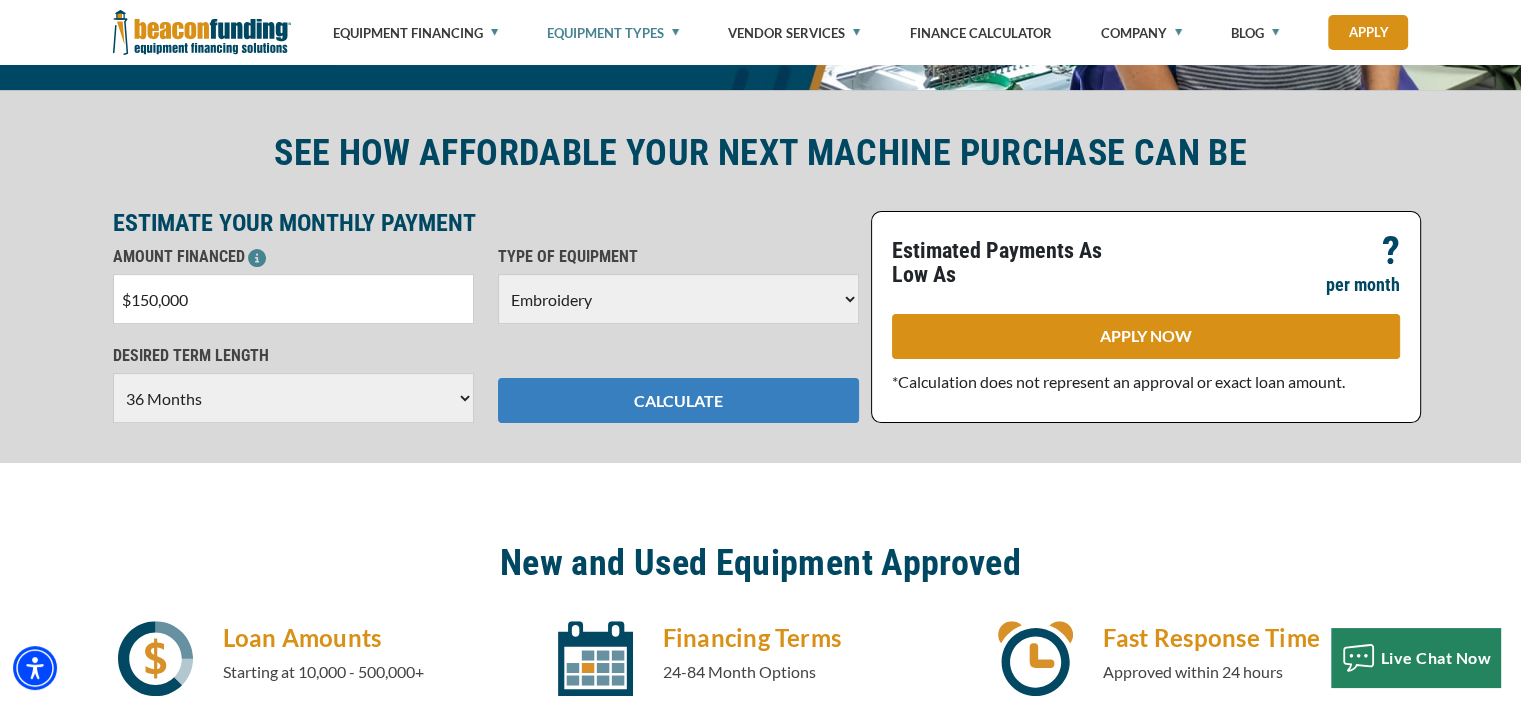 click on "CALCULATE" at bounding box center [678, 400] 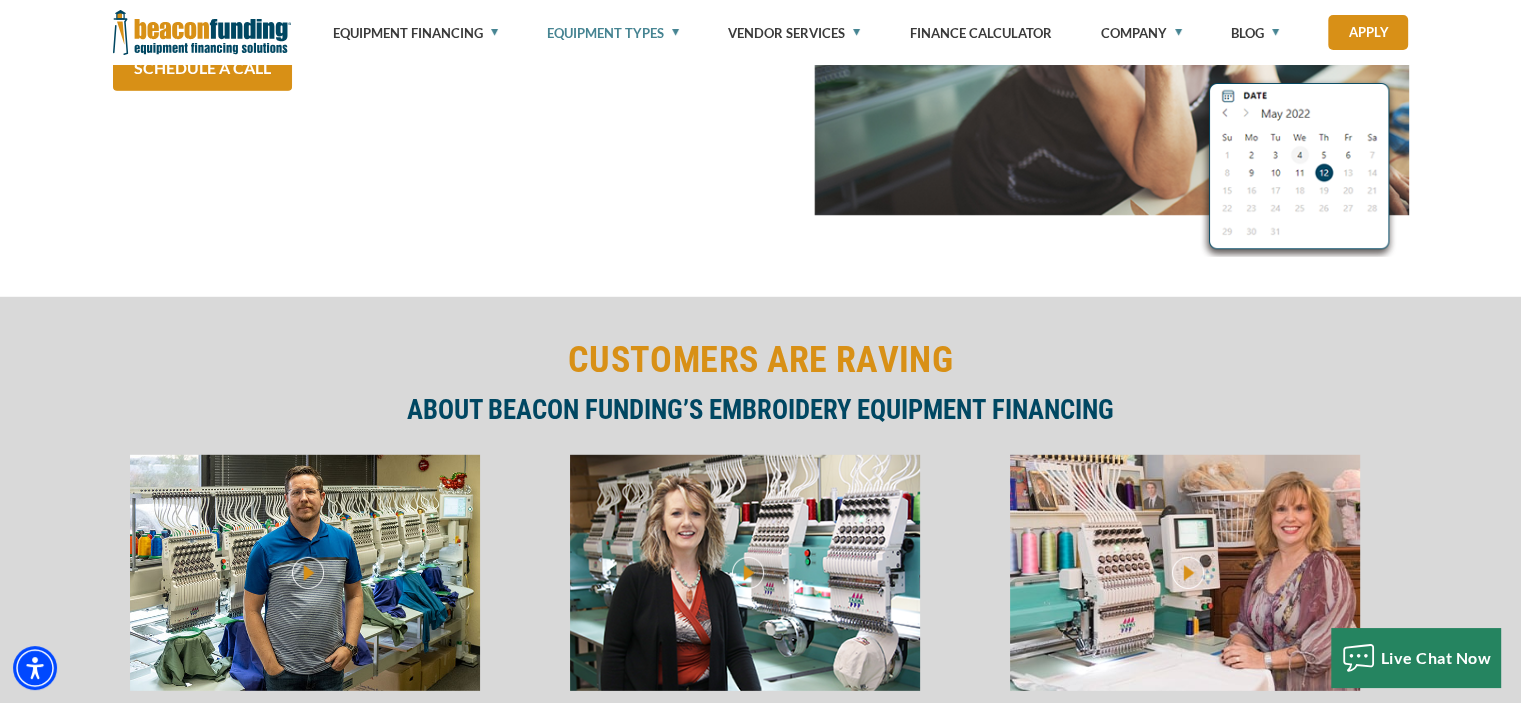 scroll, scrollTop: 5700, scrollLeft: 0, axis: vertical 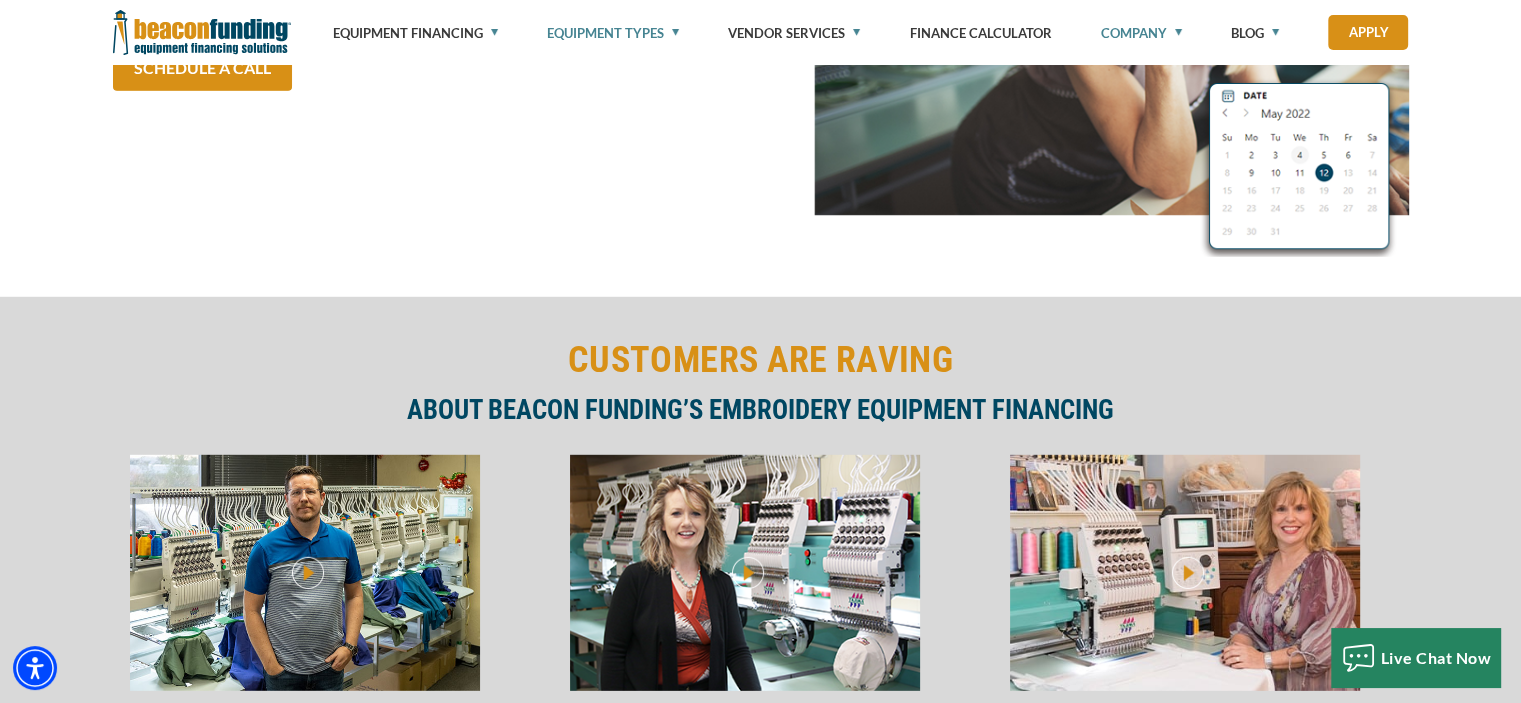 click on "Company" at bounding box center [1141, 33] 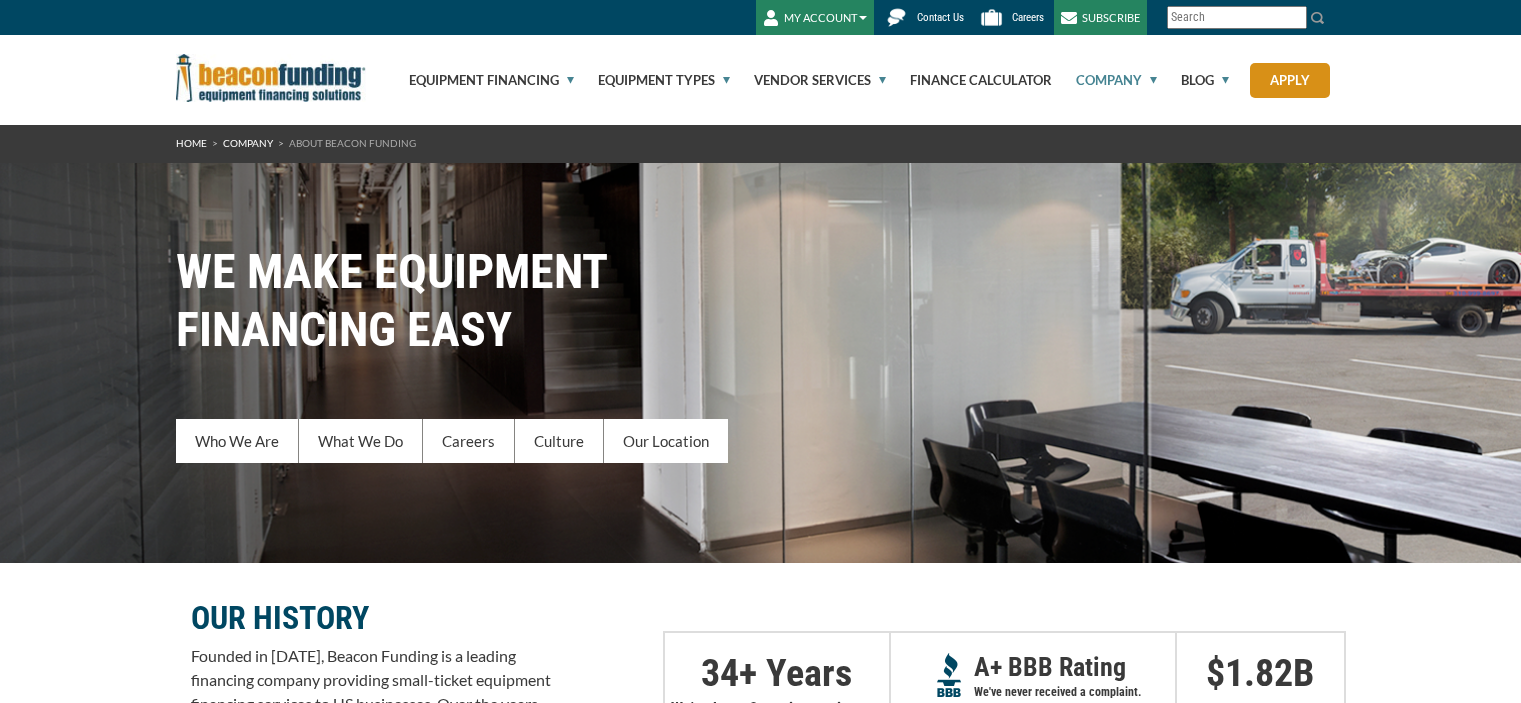 scroll, scrollTop: 0, scrollLeft: 0, axis: both 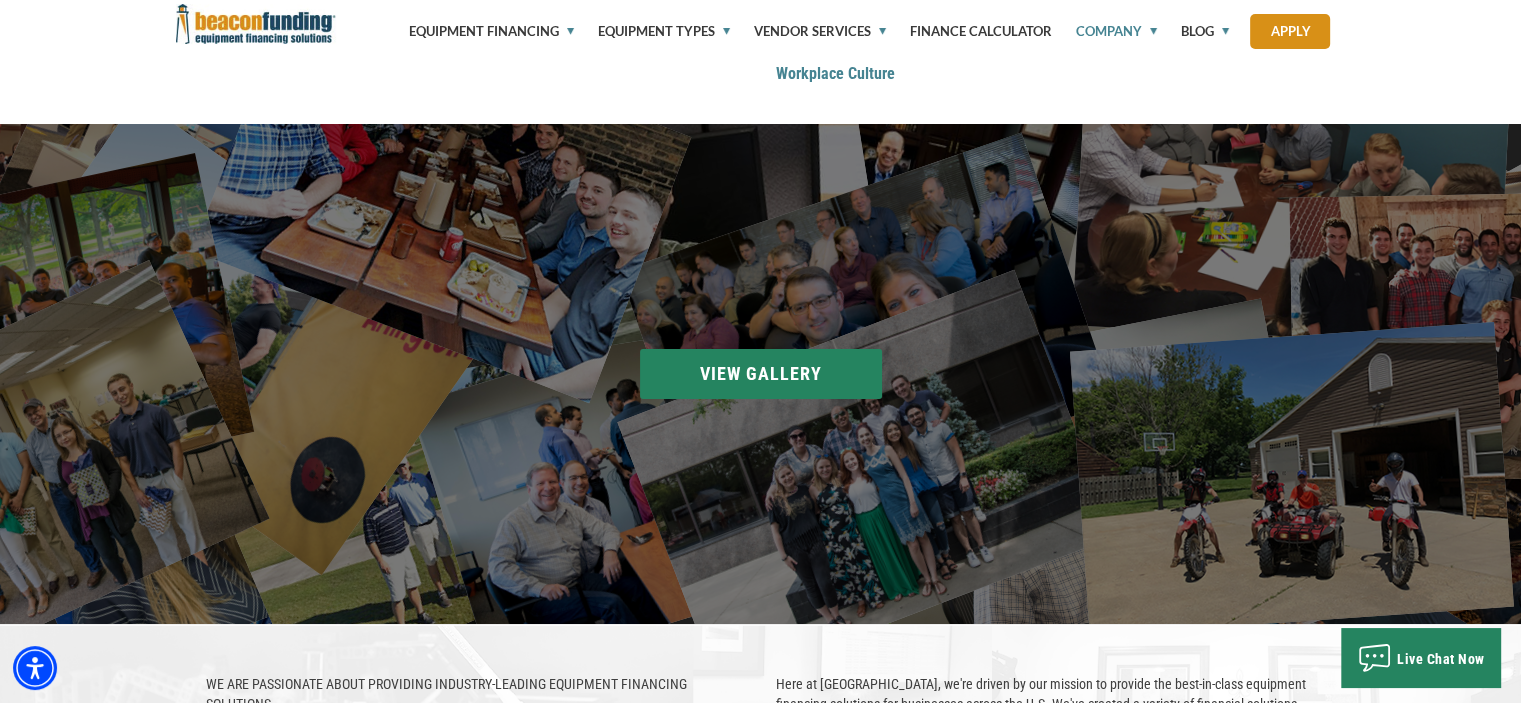 click on "Beacon Accounting at the 100 Best Places to Work in [GEOGRAPHIC_DATA] pizza party
New suite party for our sister company Liventus
Beacon Funding employees
Beacon Accounting department" at bounding box center (760, 374) 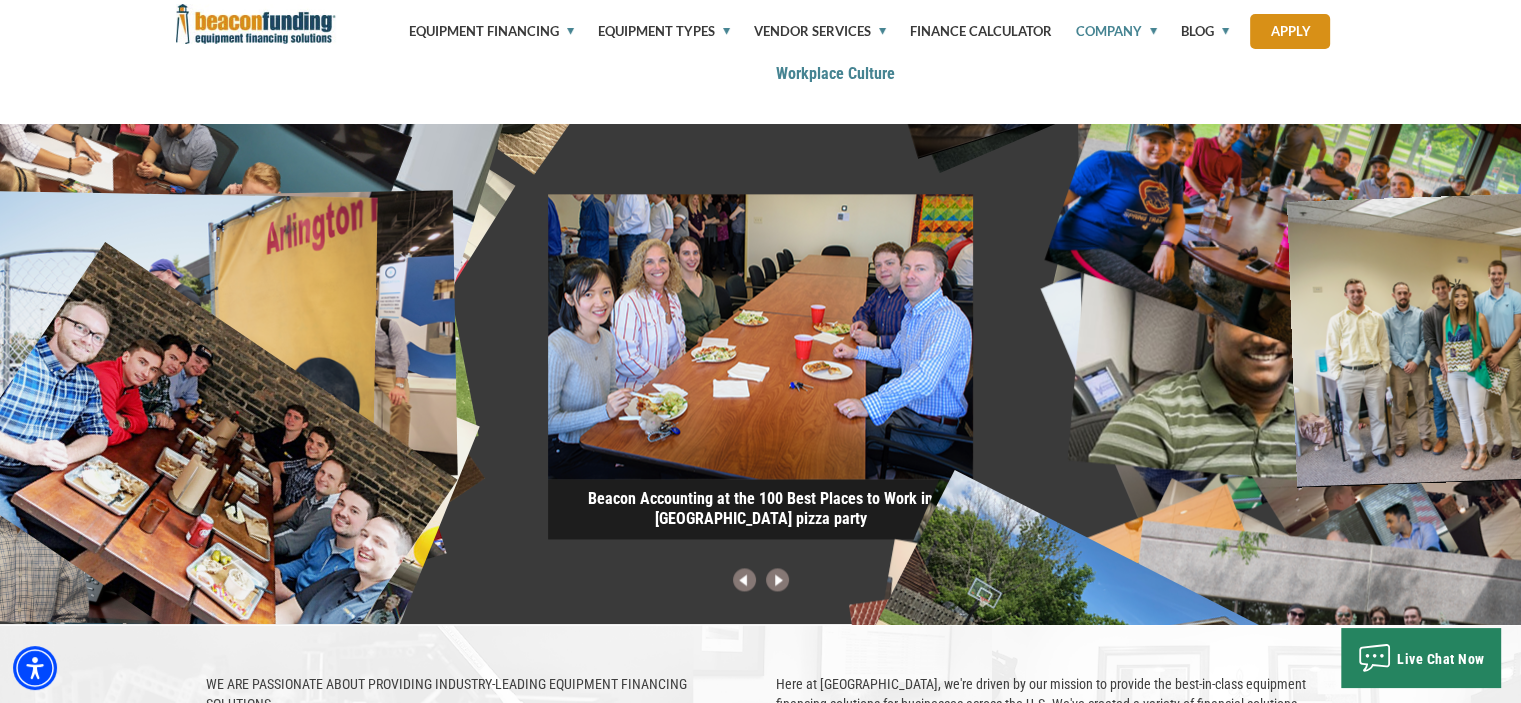 scroll, scrollTop: 2743, scrollLeft: 0, axis: vertical 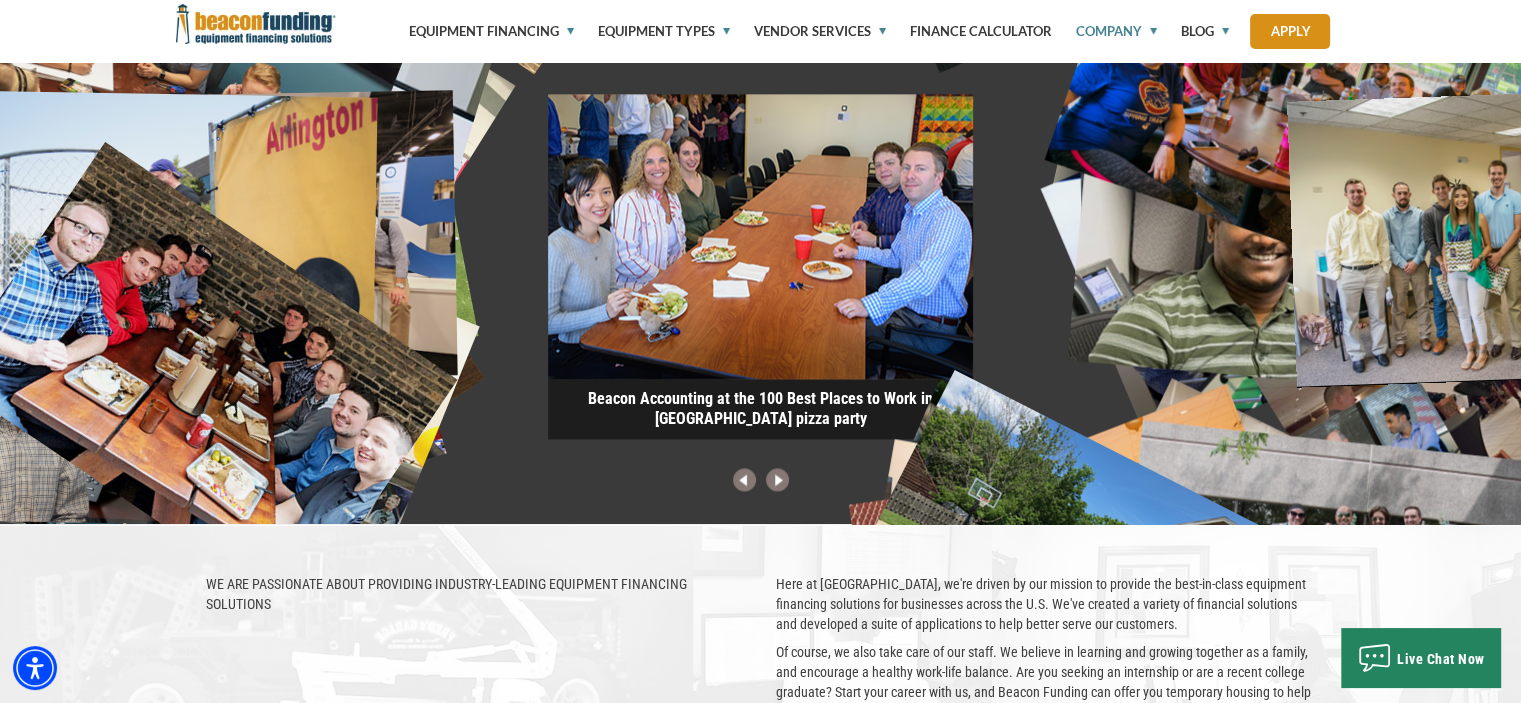 click at bounding box center (777, 481) 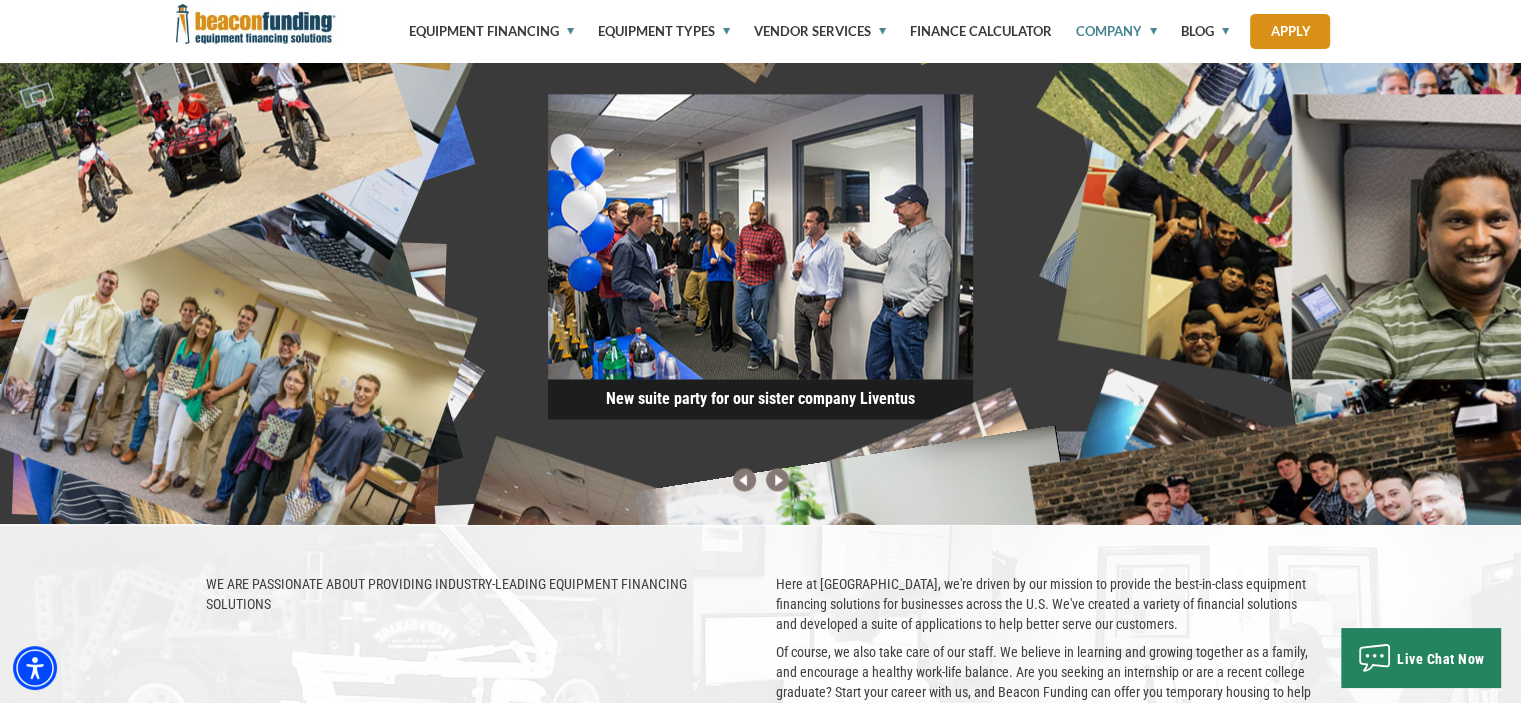 click at bounding box center [777, 481] 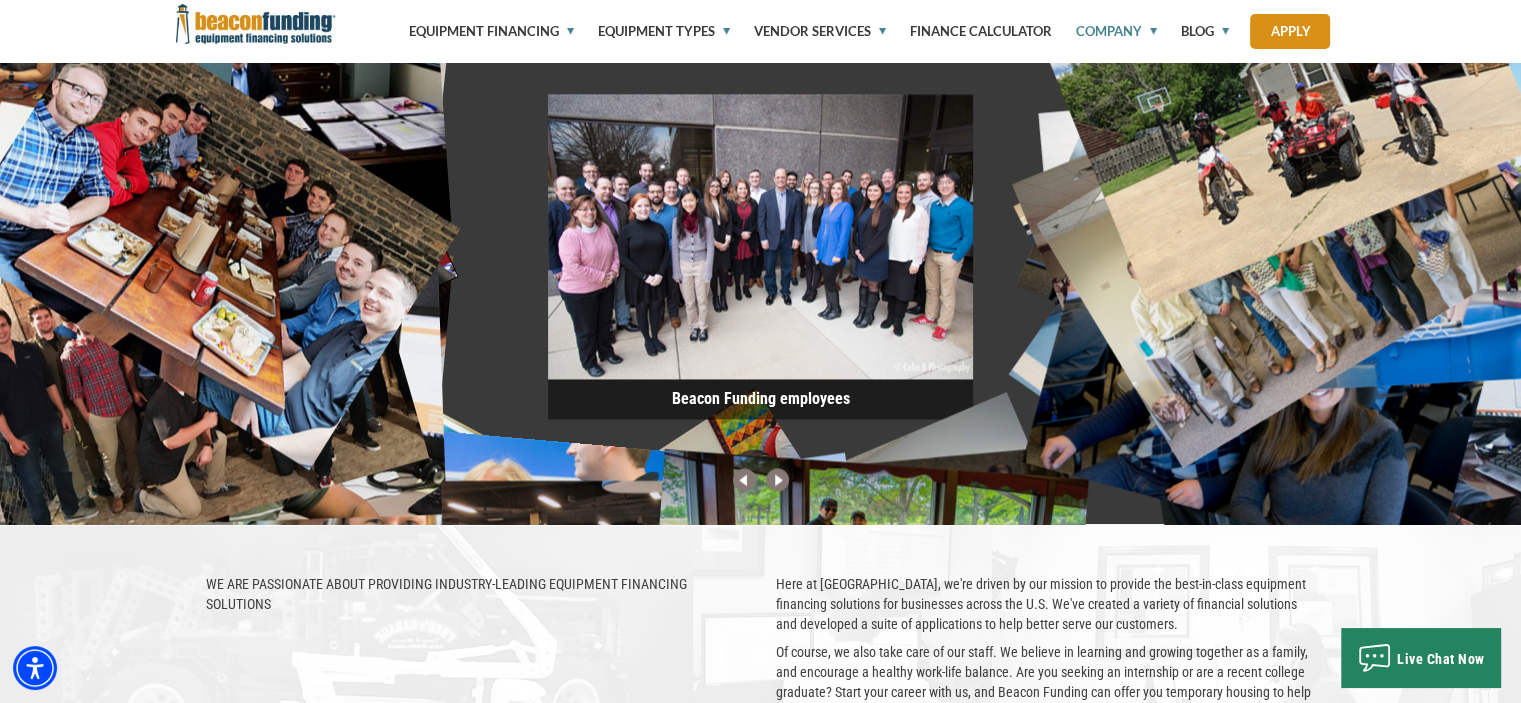 click at bounding box center (744, 481) 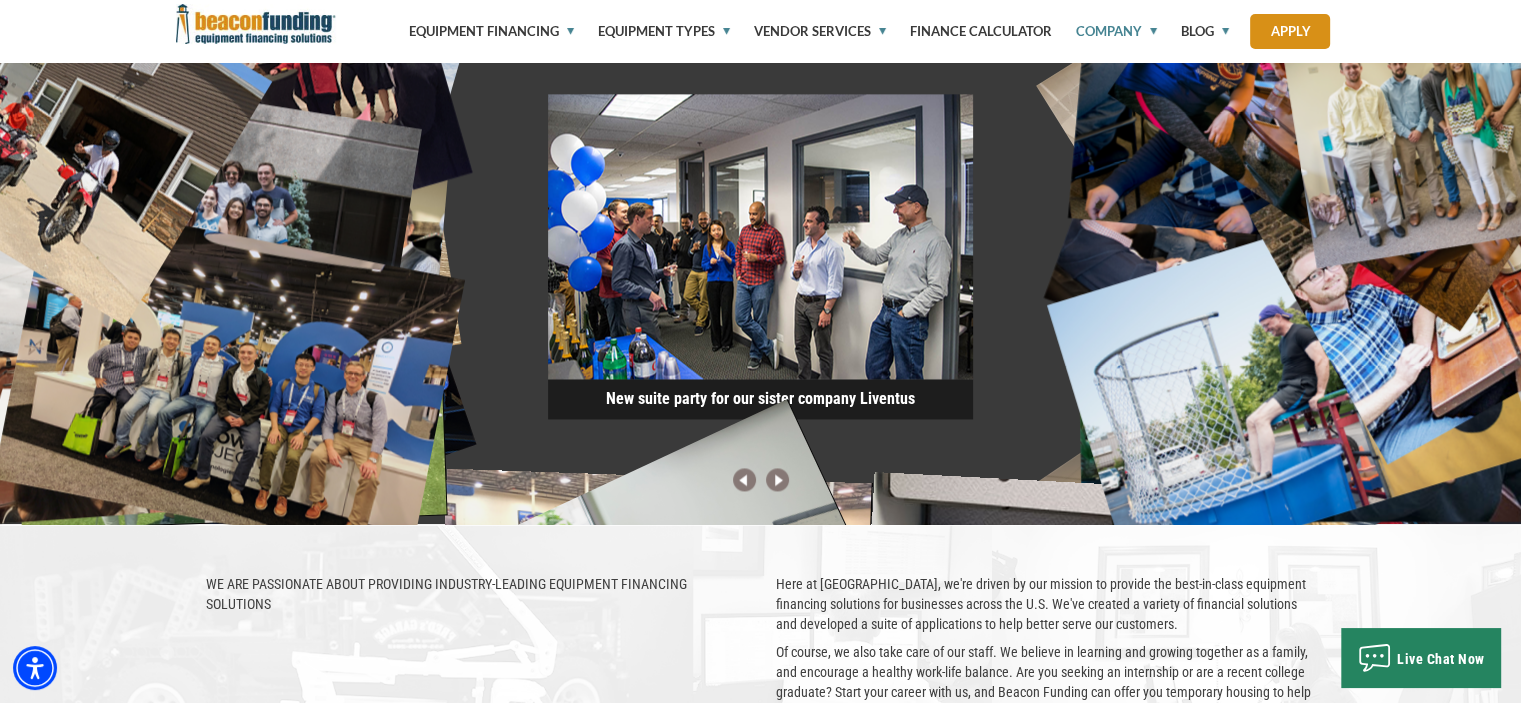 click at bounding box center (777, 481) 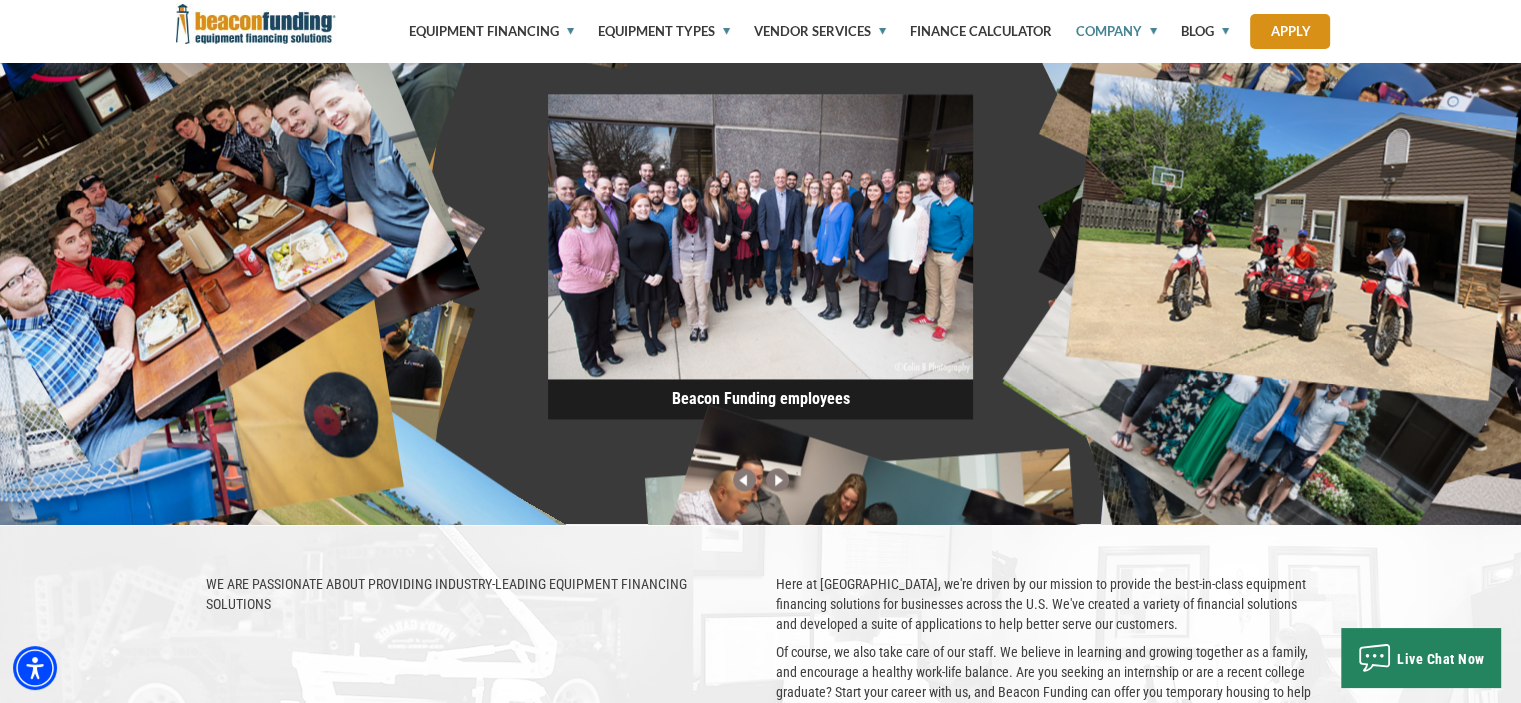 click at bounding box center [777, 481] 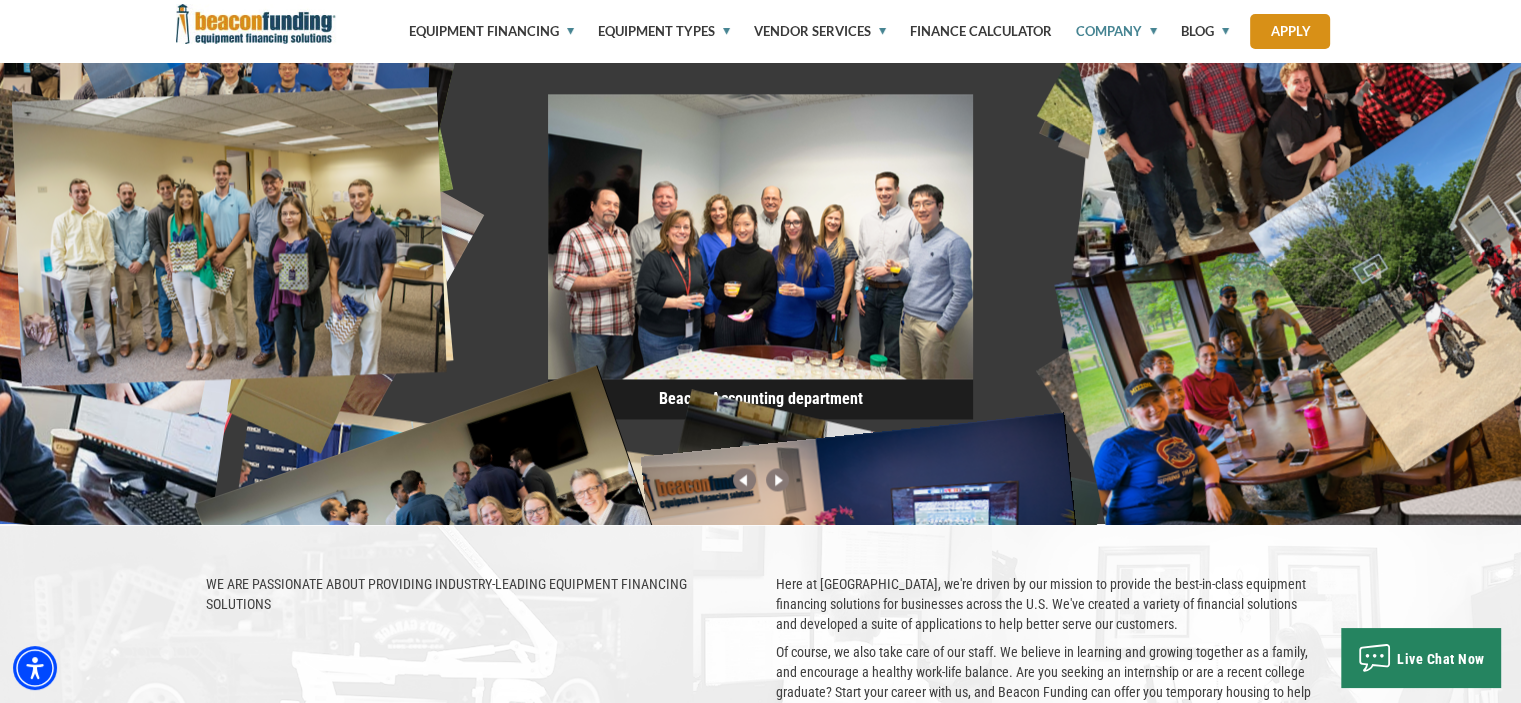 click at bounding box center (777, 481) 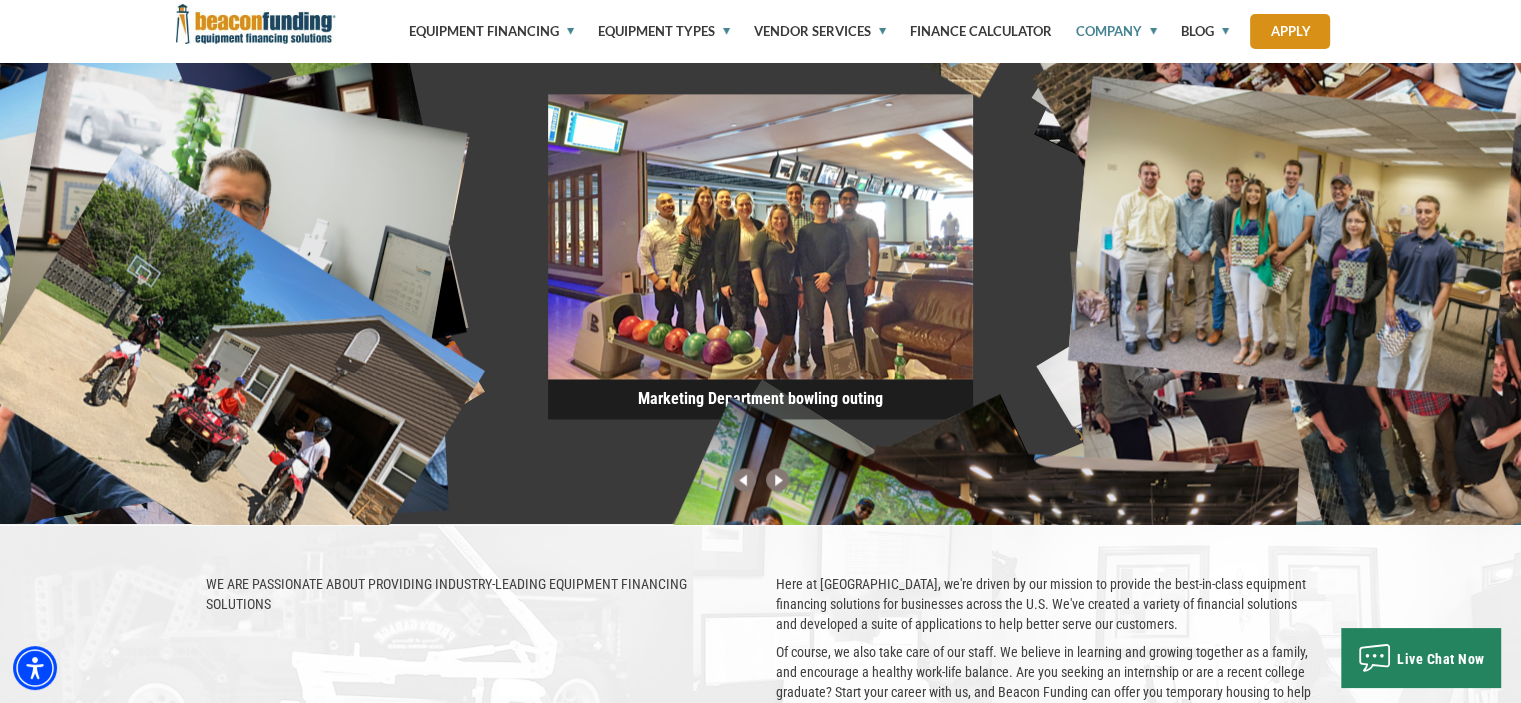 click at bounding box center (777, 481) 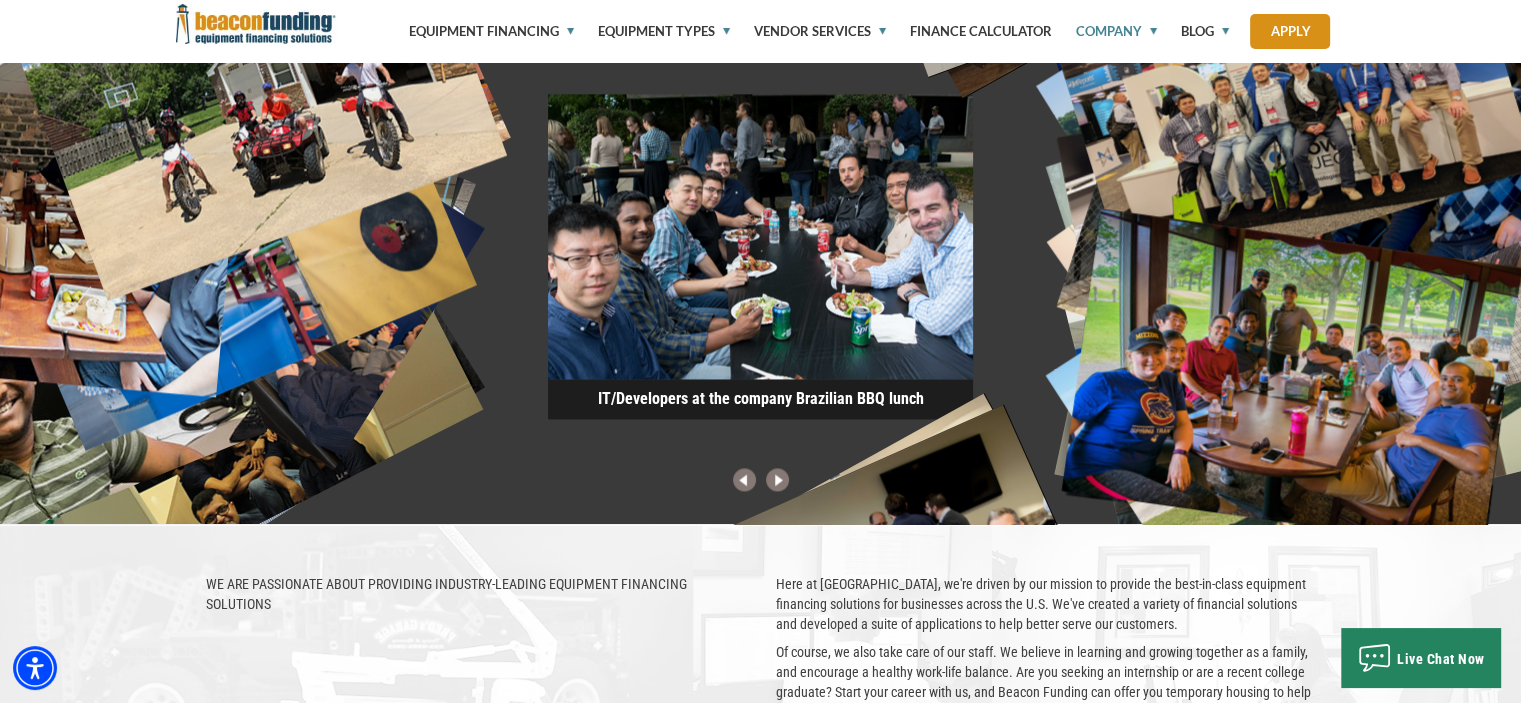 click at bounding box center (777, 481) 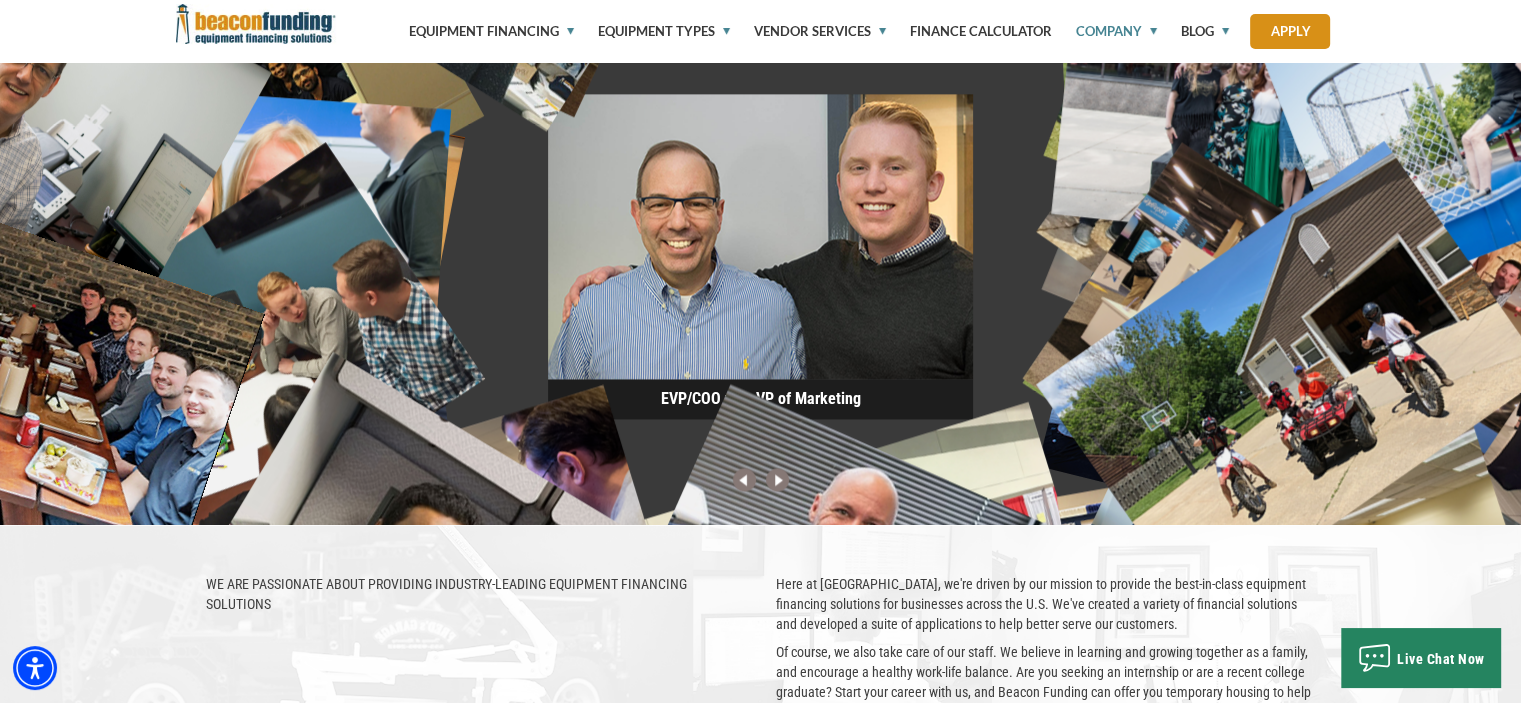 click at bounding box center [777, 481] 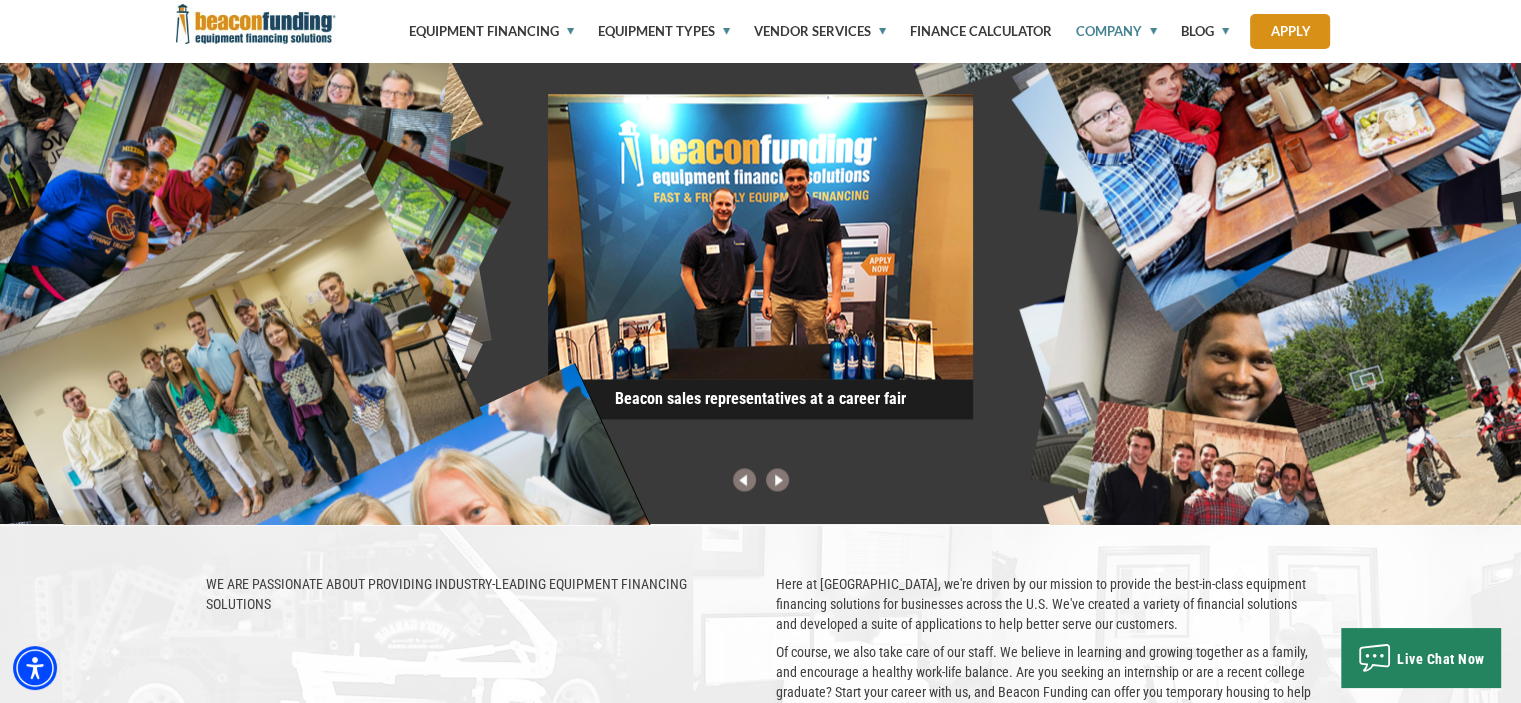 click at bounding box center (777, 481) 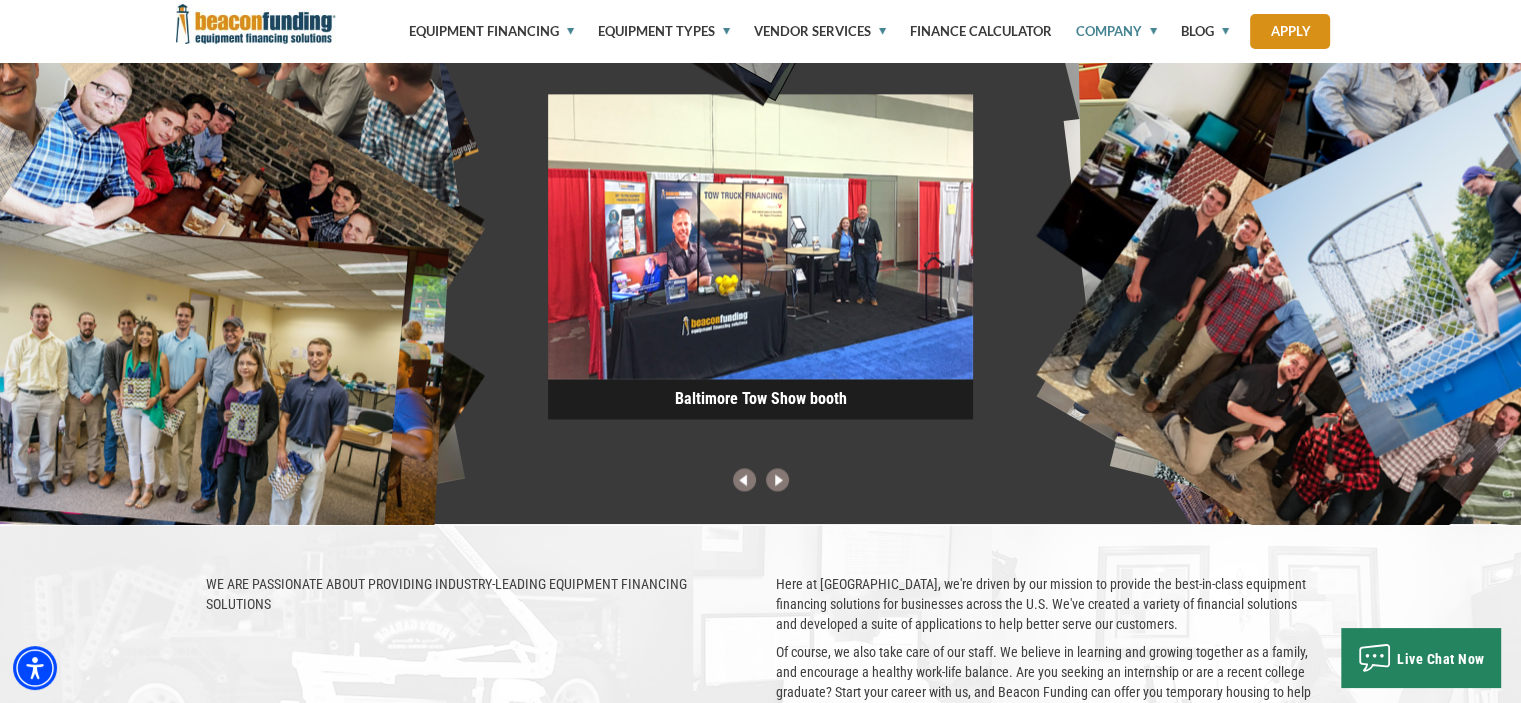 click at bounding box center (777, 481) 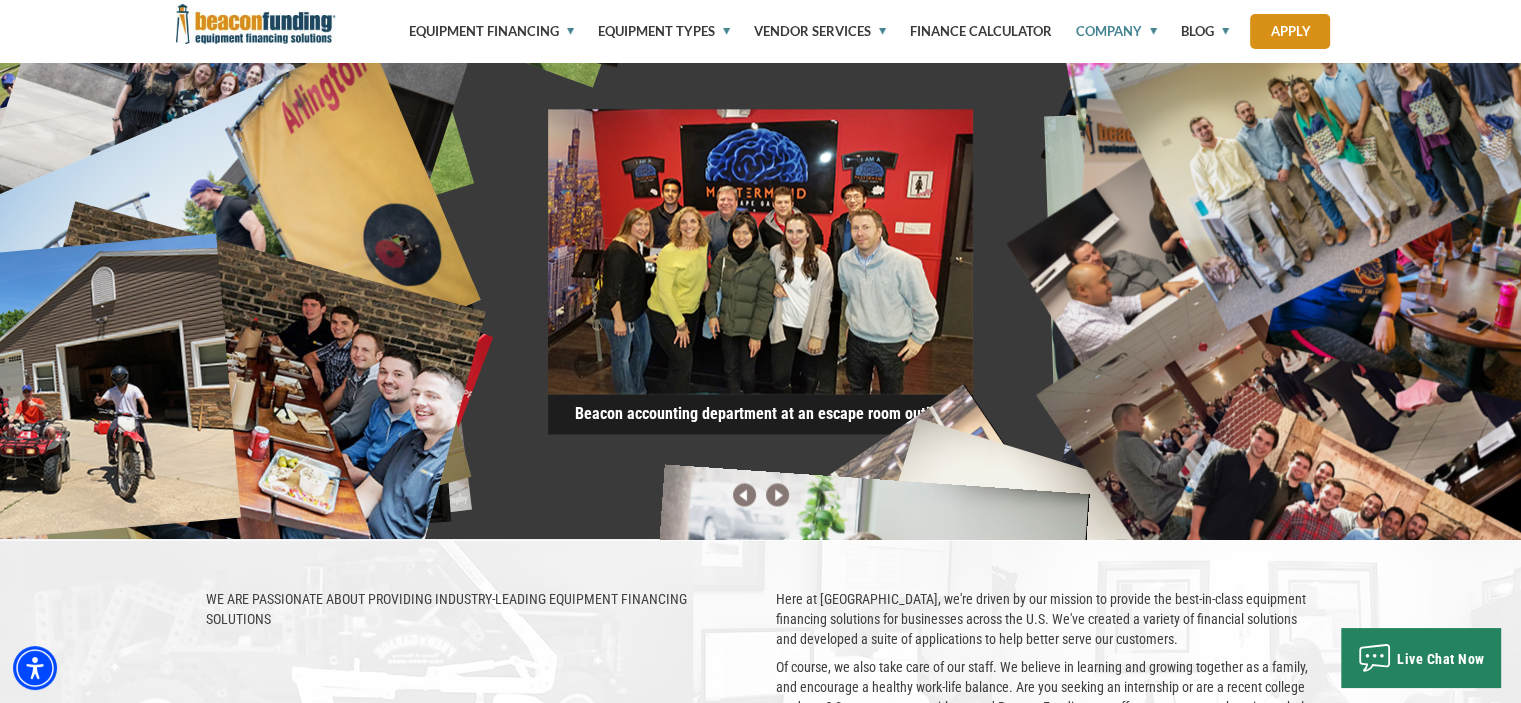 scroll, scrollTop: 2643, scrollLeft: 0, axis: vertical 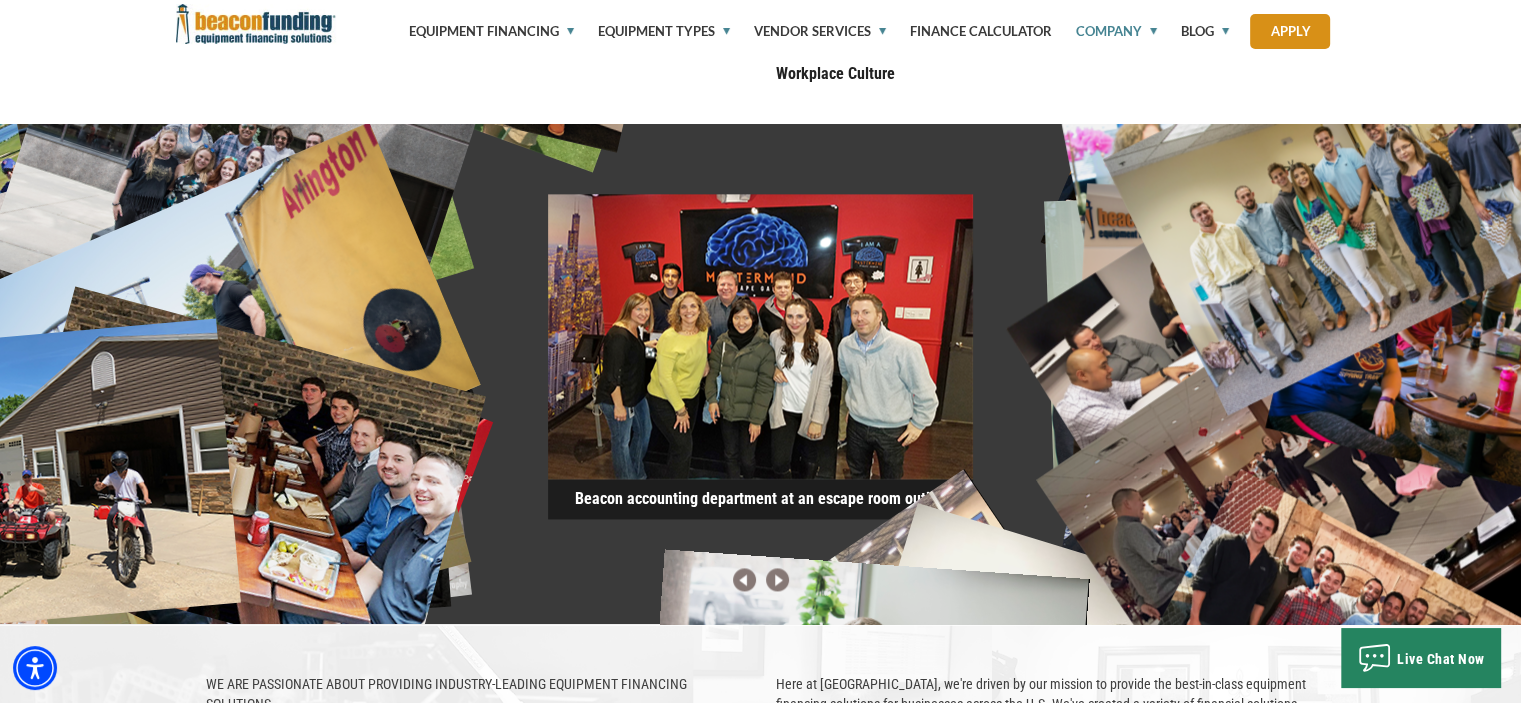 click on "Beacon Funding Recognized as One of Monitor’s 2025 Best Companies in Equipment Finance for Outstanding Workplace Culture" at bounding box center (900, 43) 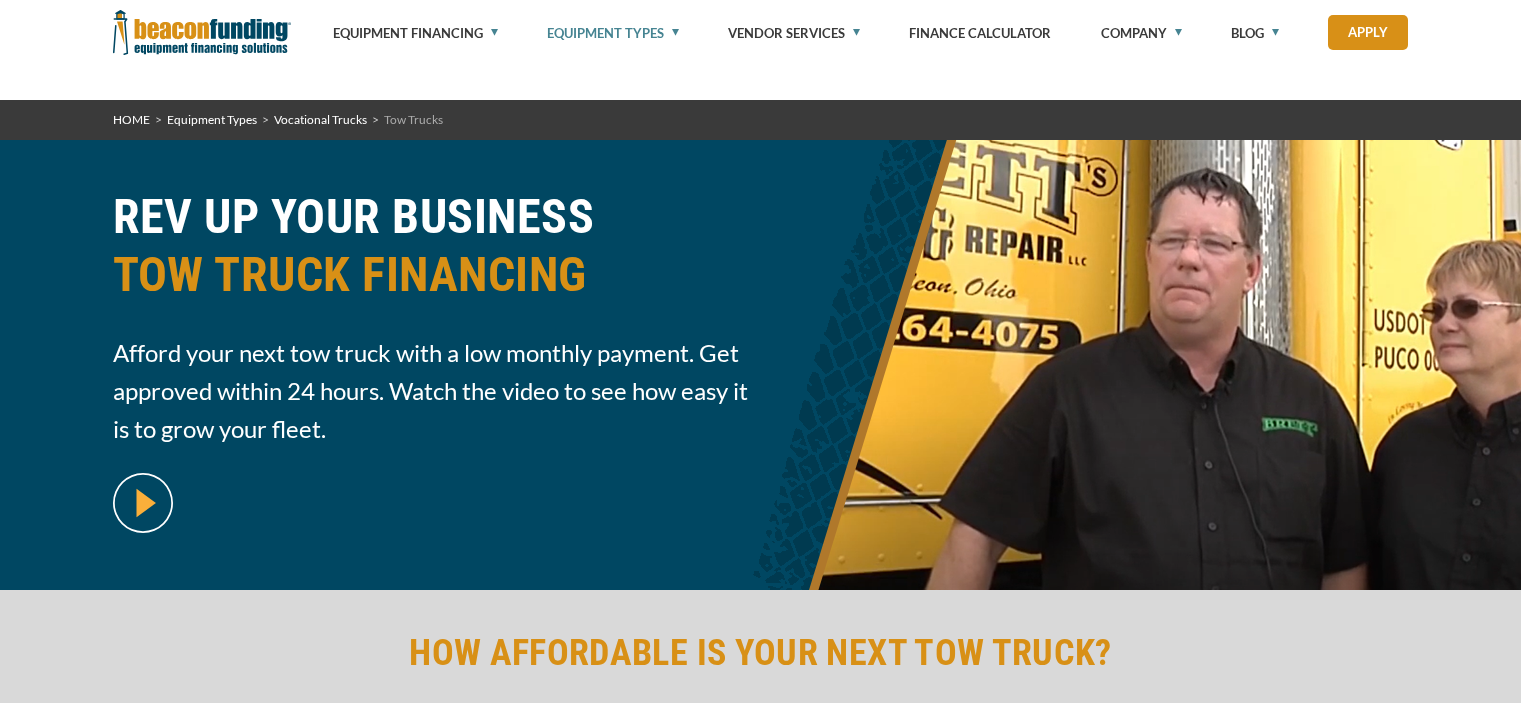 scroll, scrollTop: 200, scrollLeft: 0, axis: vertical 